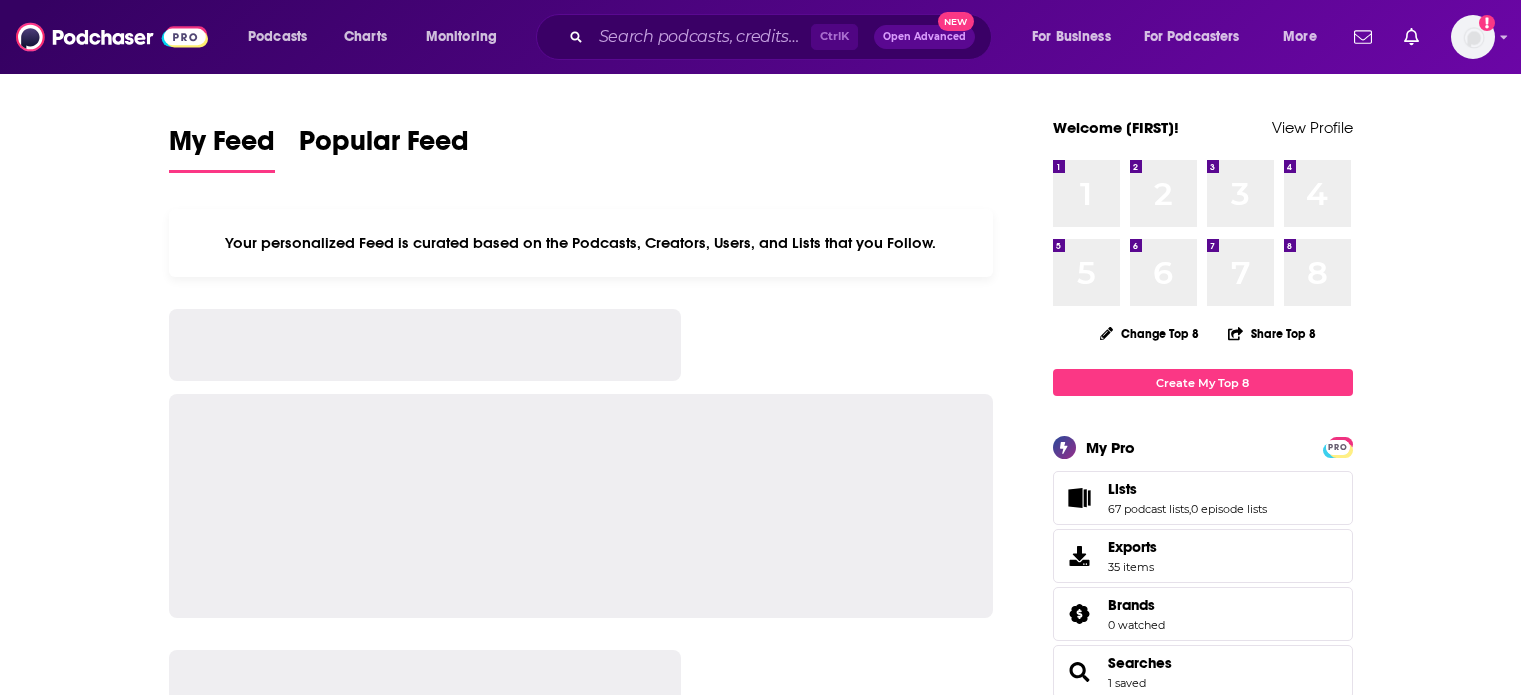 scroll, scrollTop: 0, scrollLeft: 0, axis: both 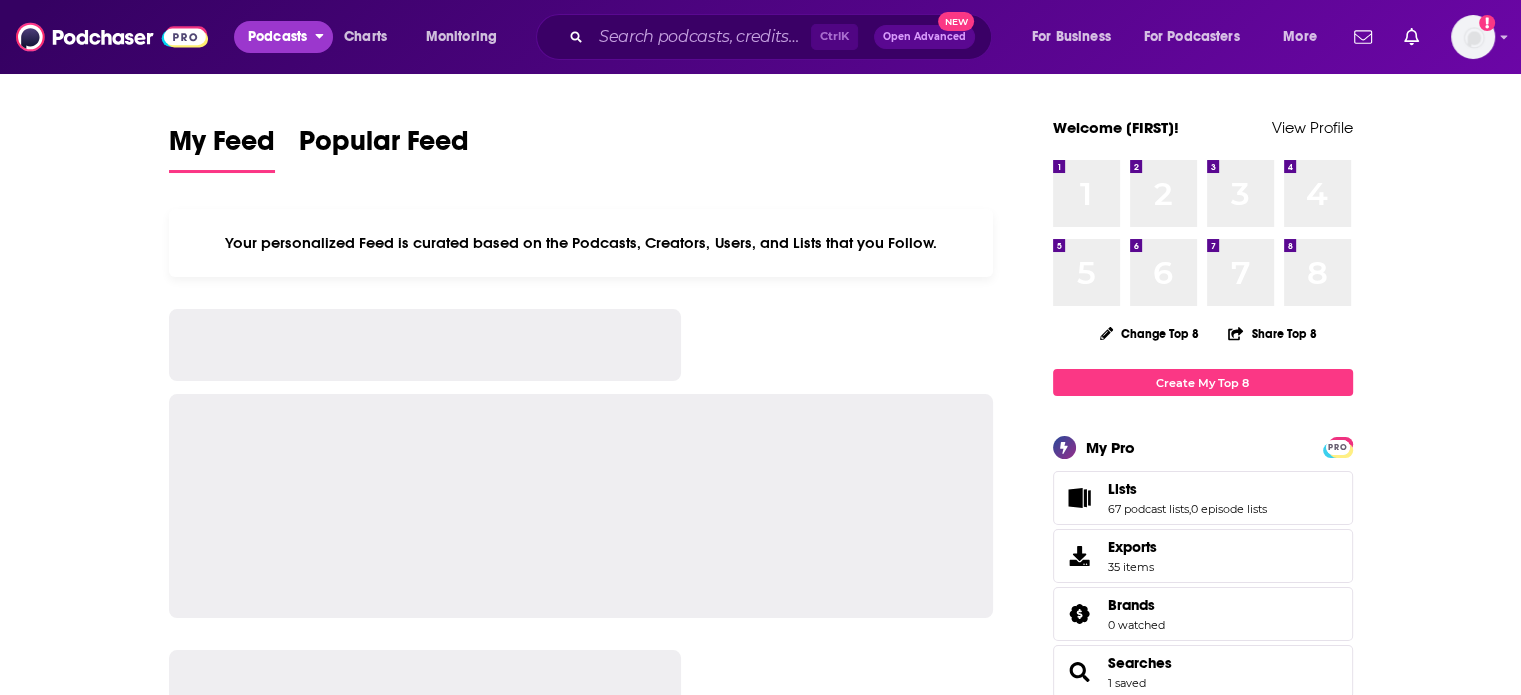 click on "Podcasts" at bounding box center [277, 37] 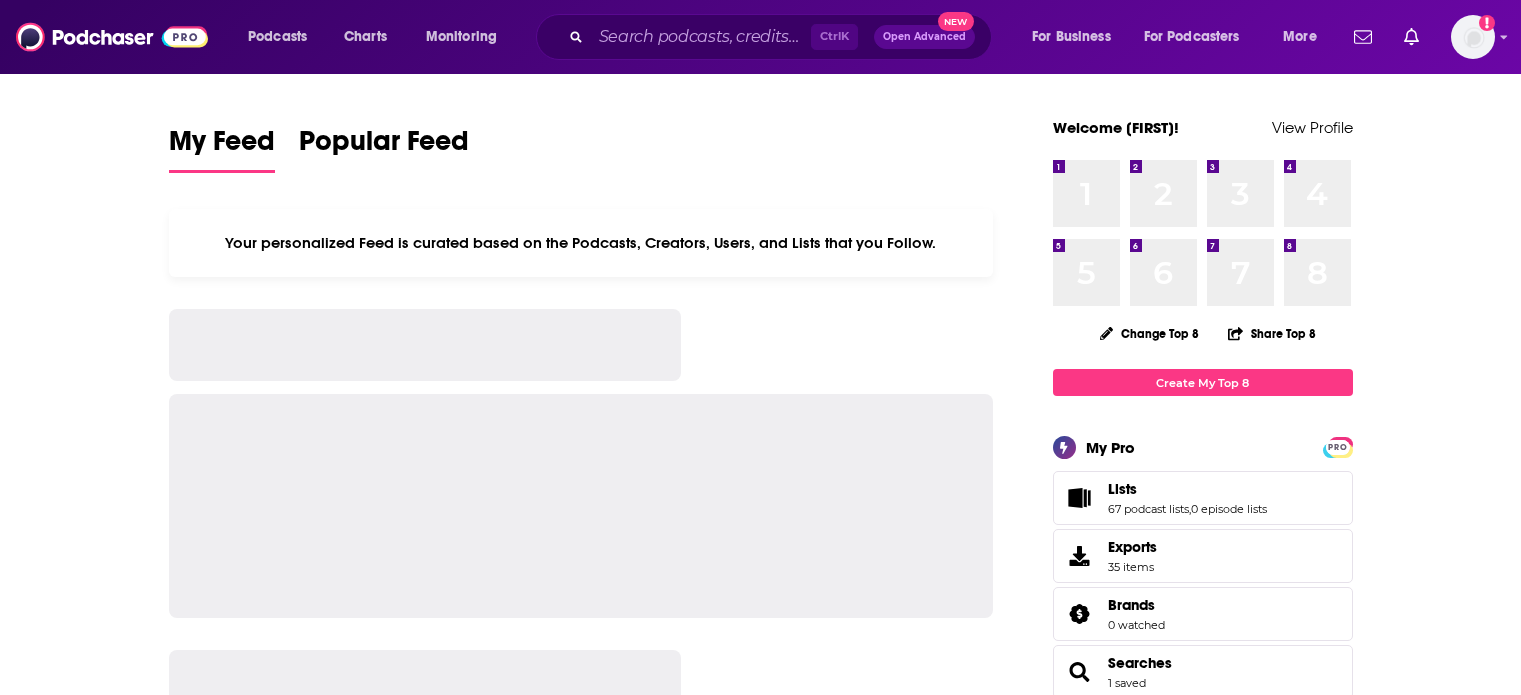 scroll, scrollTop: 0, scrollLeft: 0, axis: both 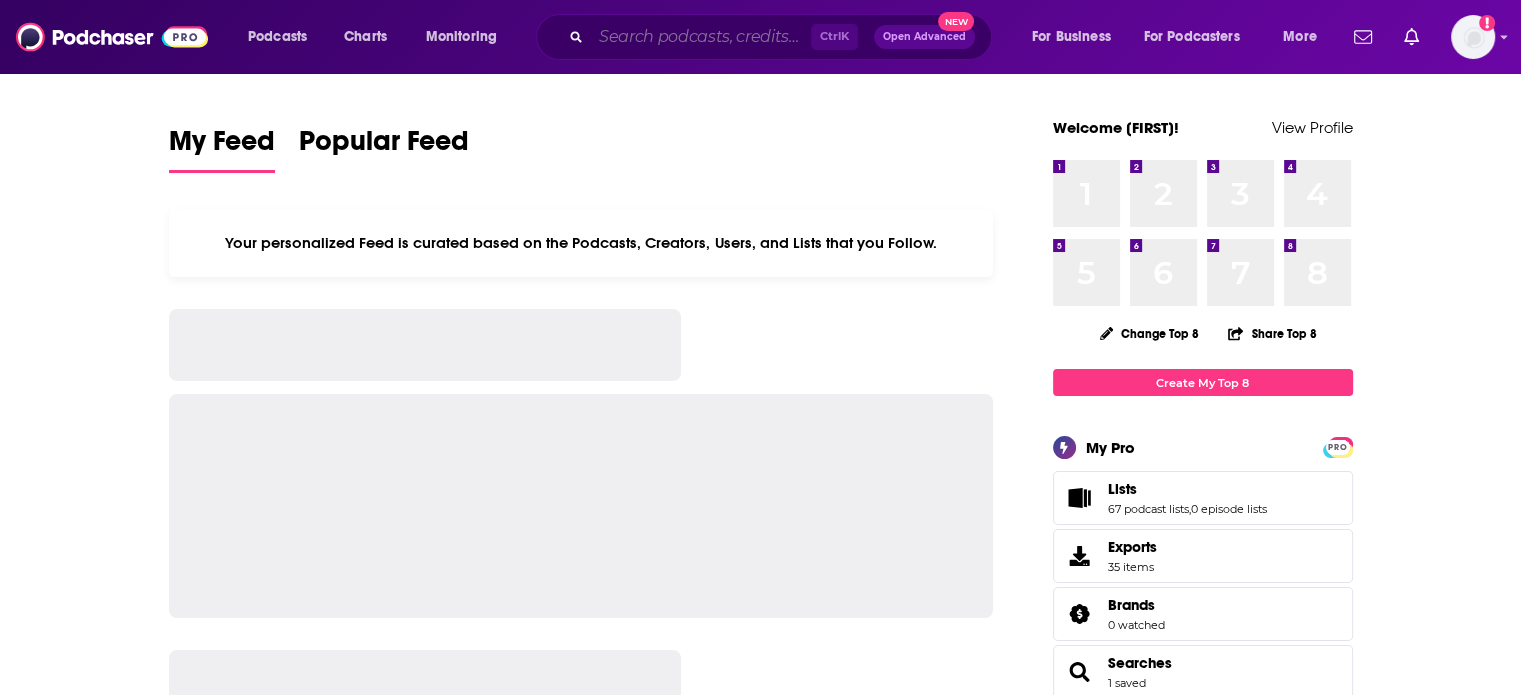 click at bounding box center [701, 37] 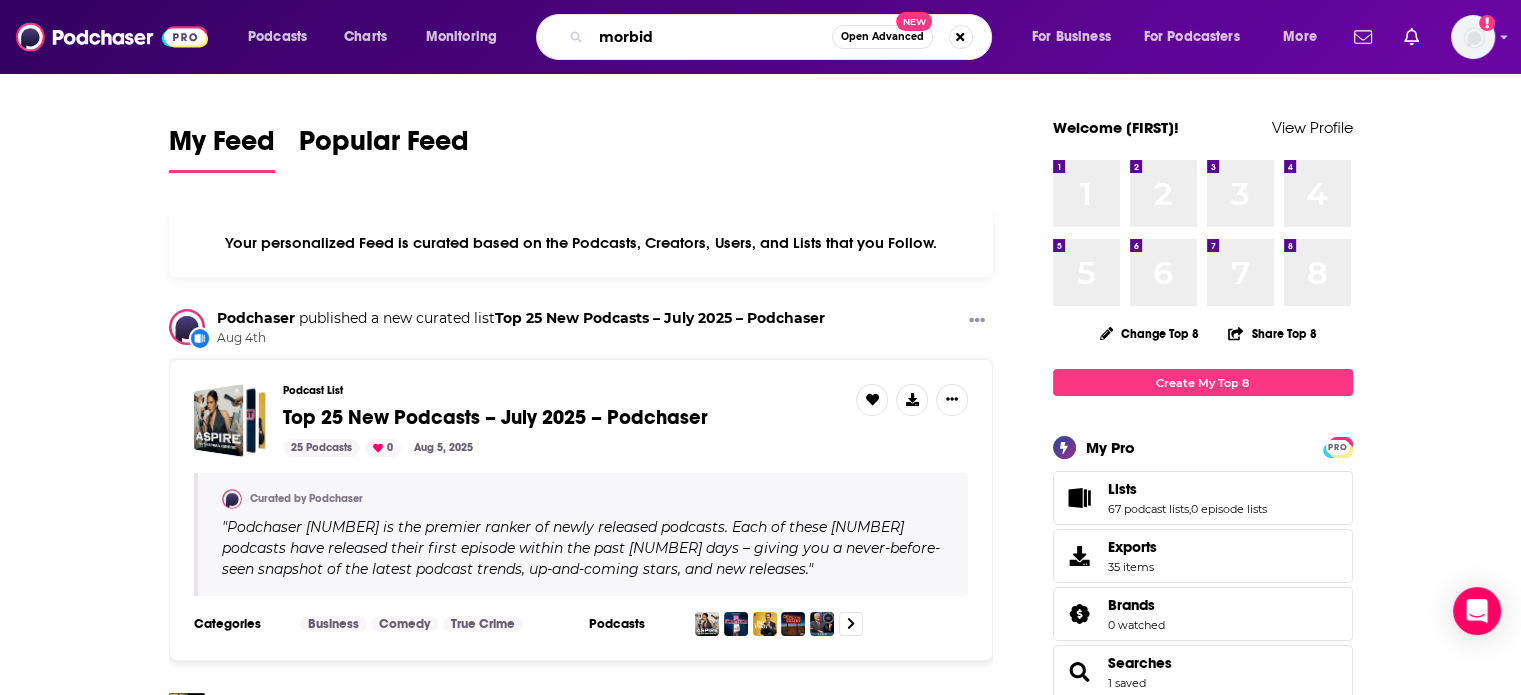 type on "morbid" 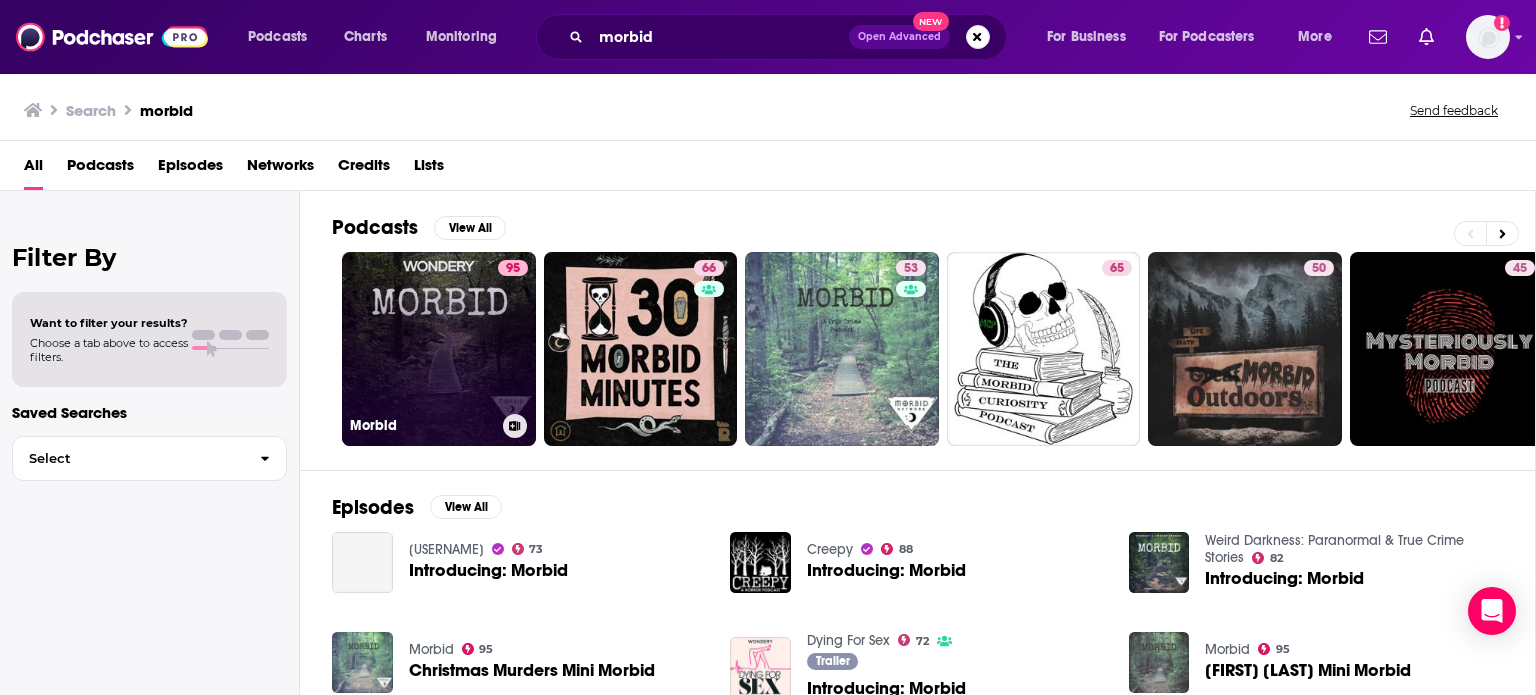 click on "95 Morbid" at bounding box center [439, 349] 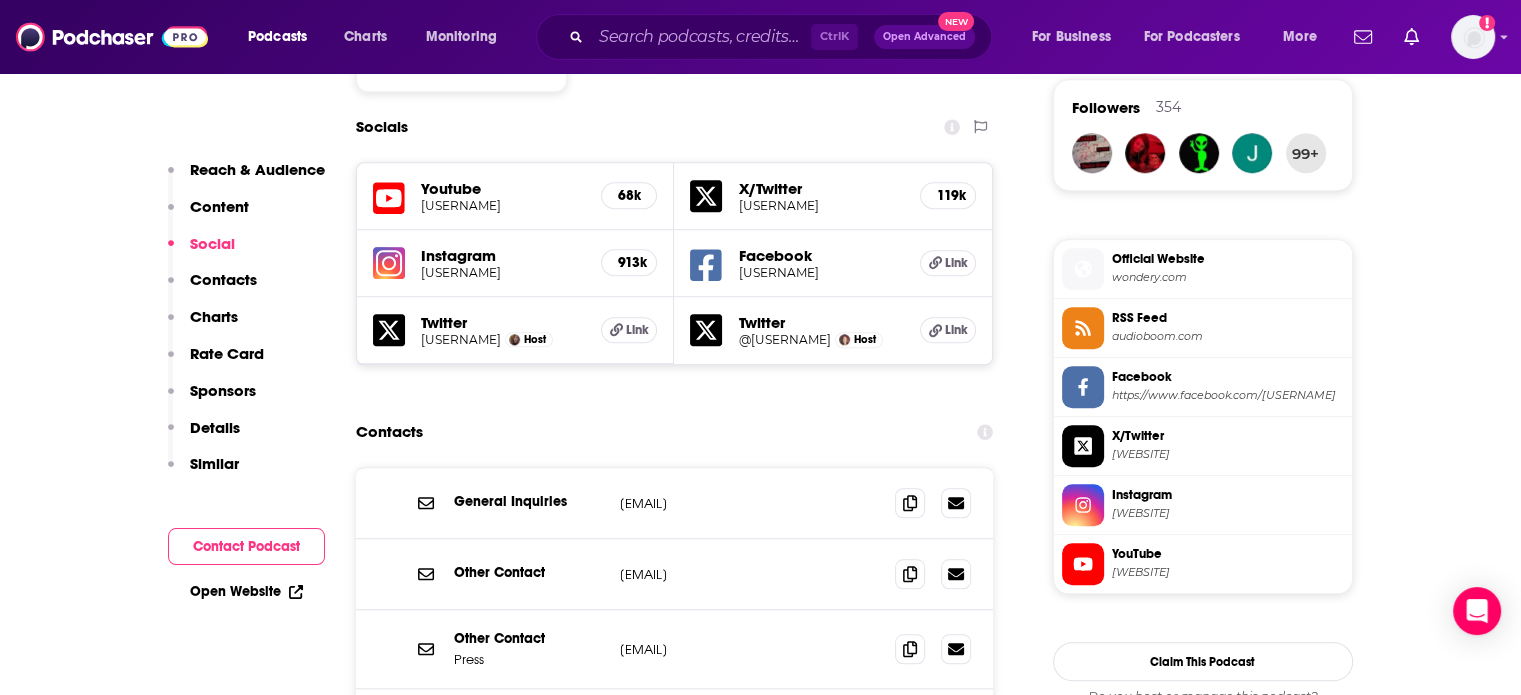scroll, scrollTop: 1800, scrollLeft: 0, axis: vertical 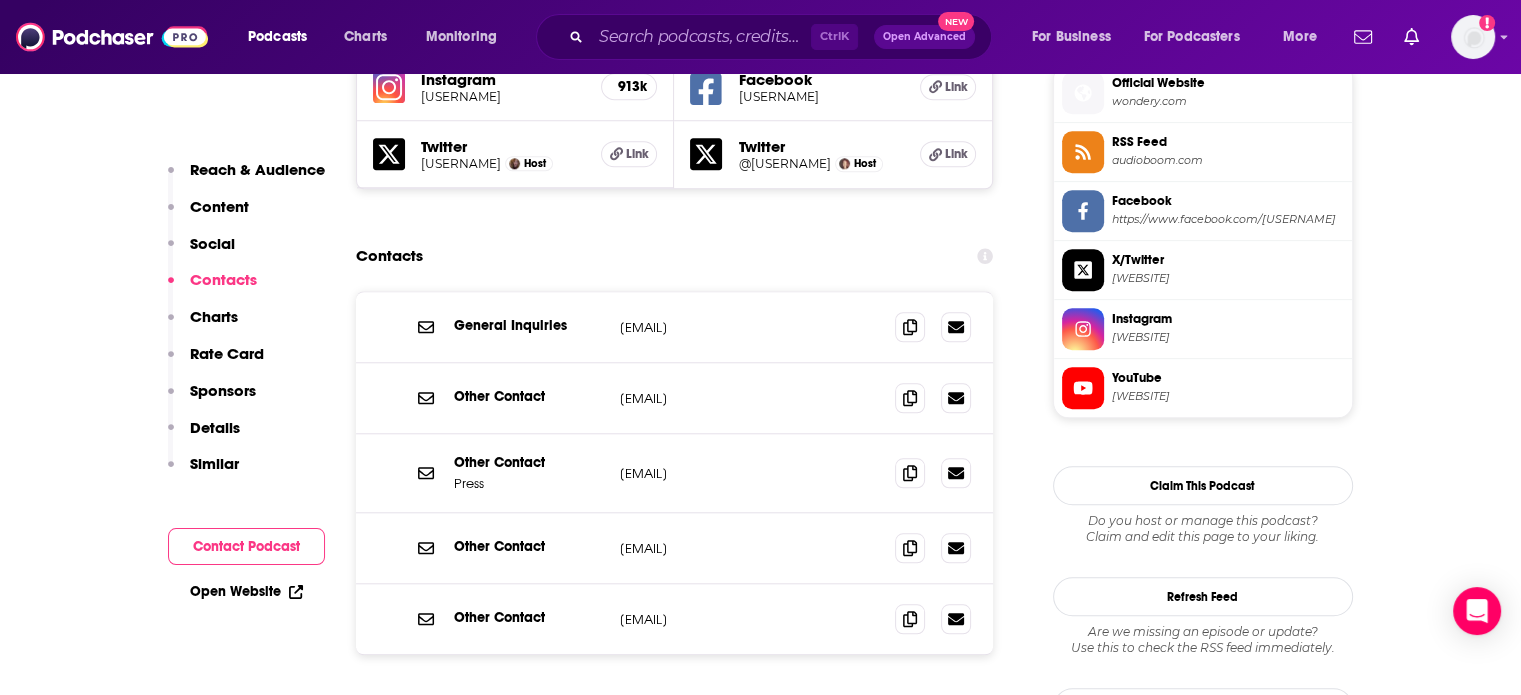 click on "morbidpodcast@gmail.com" at bounding box center (750, 327) 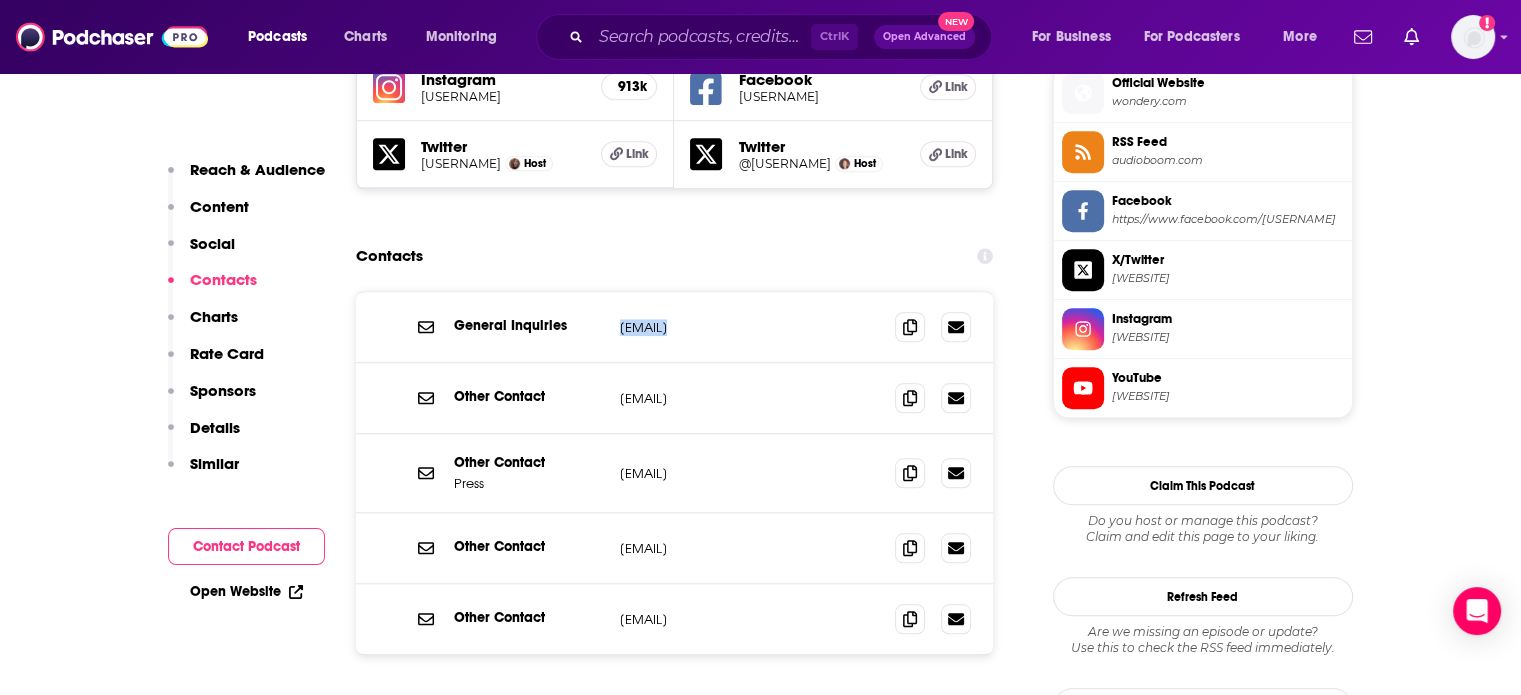 click on "morbidpodcast@gmail.com" at bounding box center [750, 327] 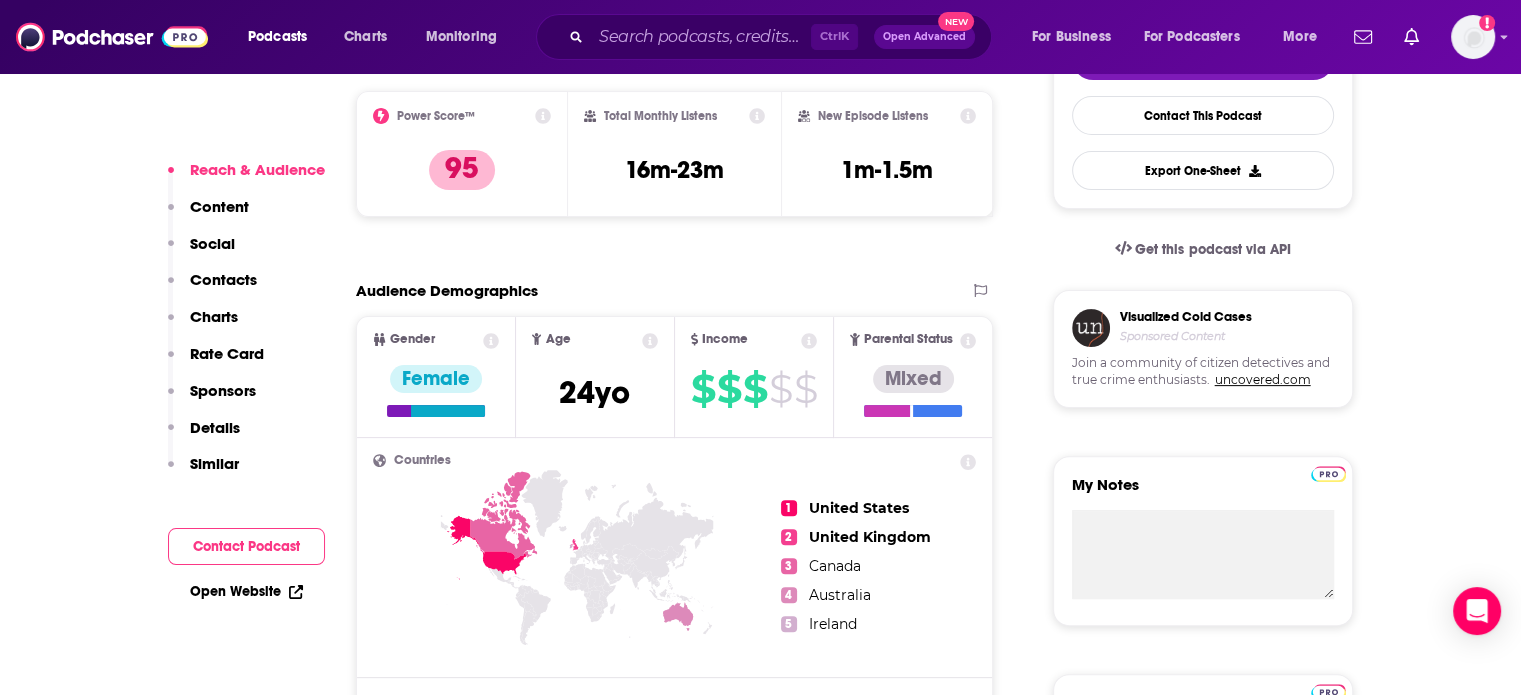 scroll, scrollTop: 500, scrollLeft: 0, axis: vertical 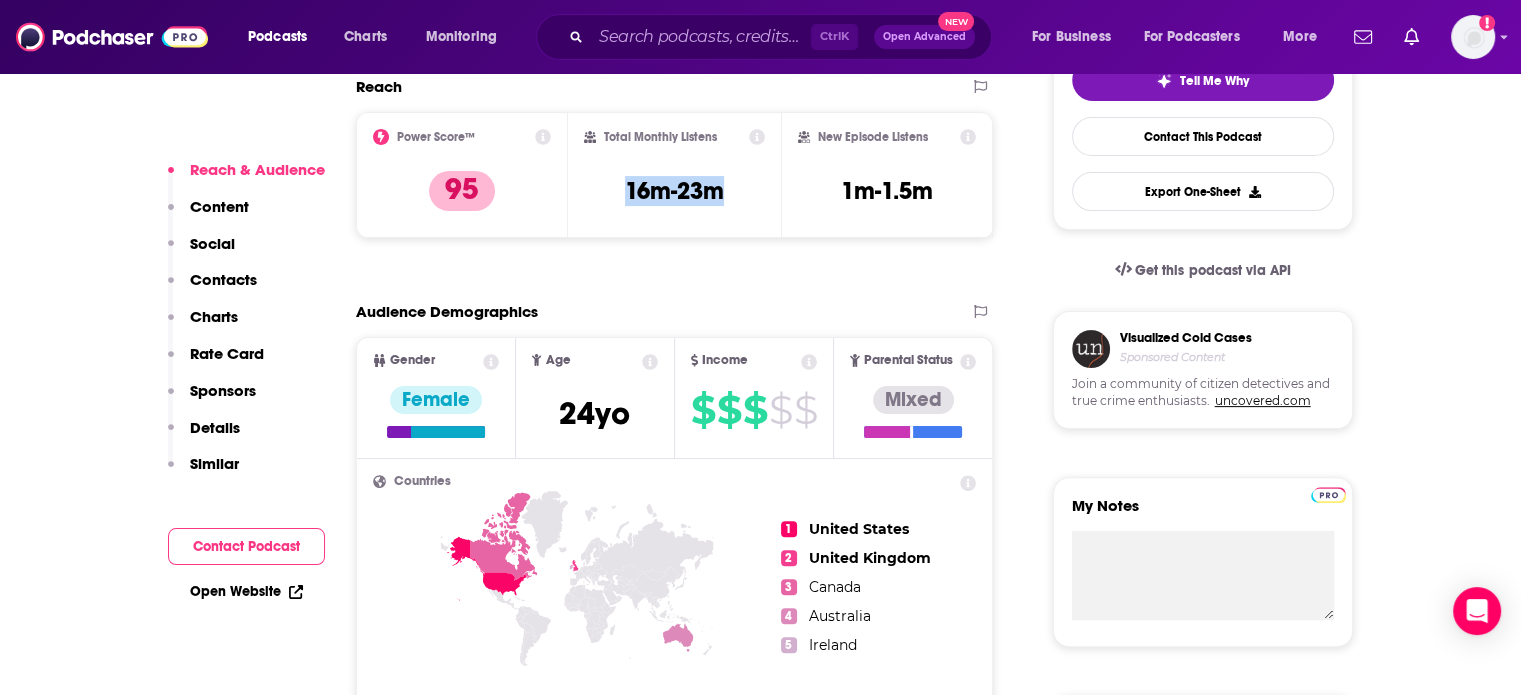 drag, startPoint x: 740, startPoint y: 189, endPoint x: 604, endPoint y: 189, distance: 136 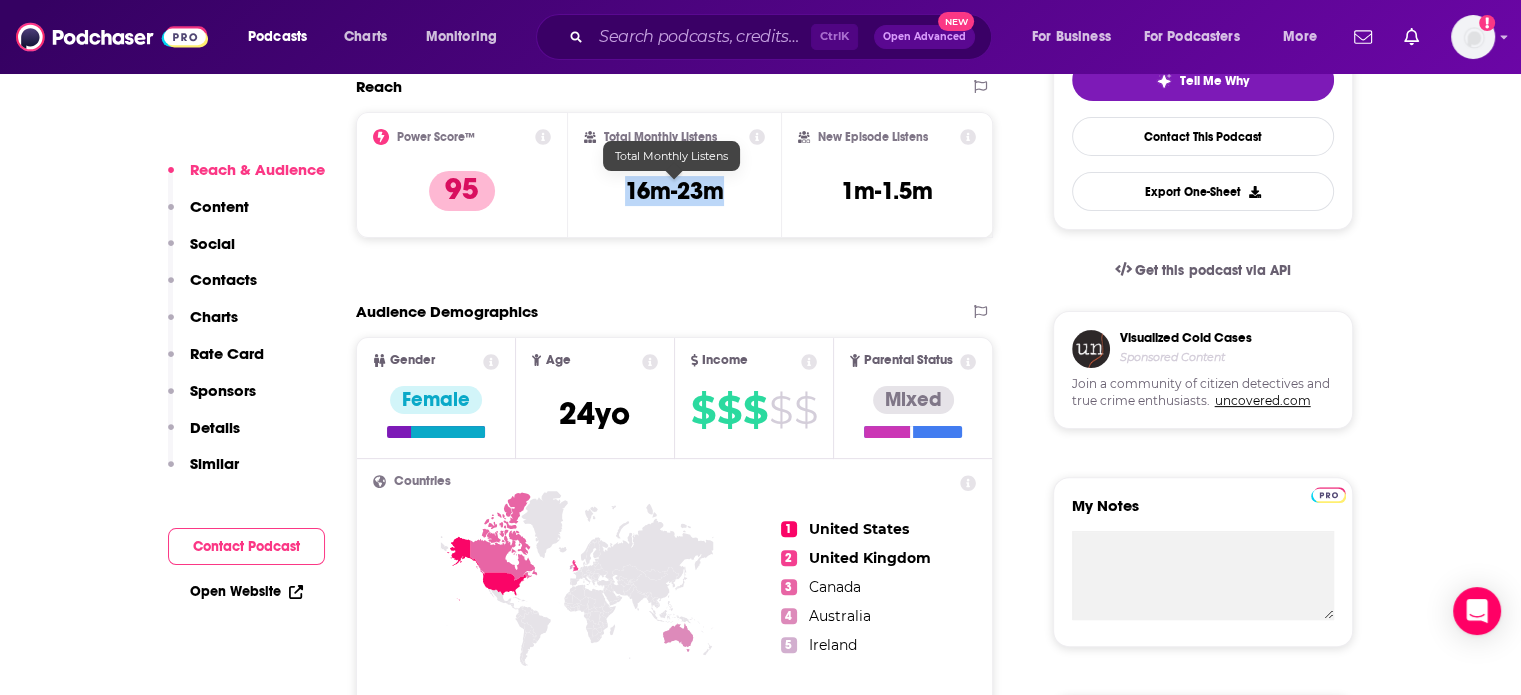 copy on "16m-23m" 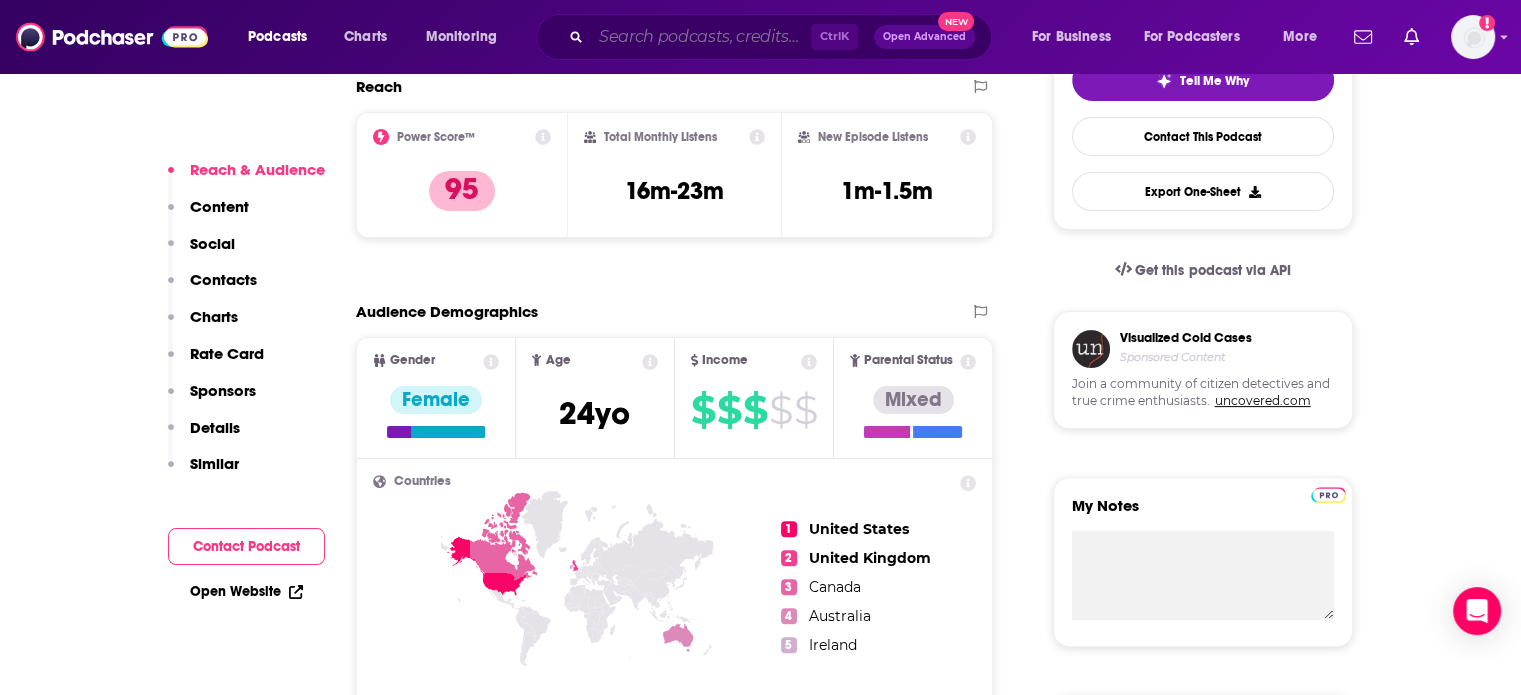 click at bounding box center [701, 37] 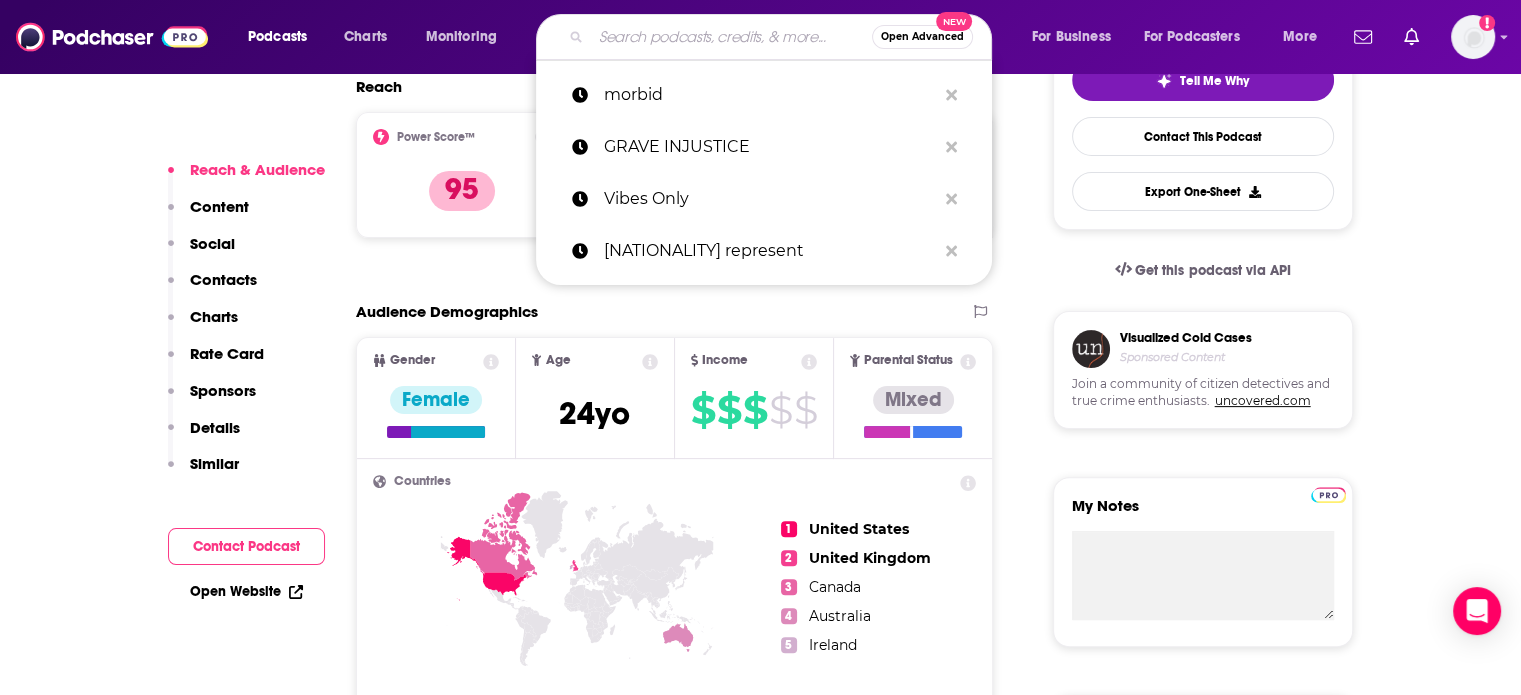 paste on "Watch What Crappens" 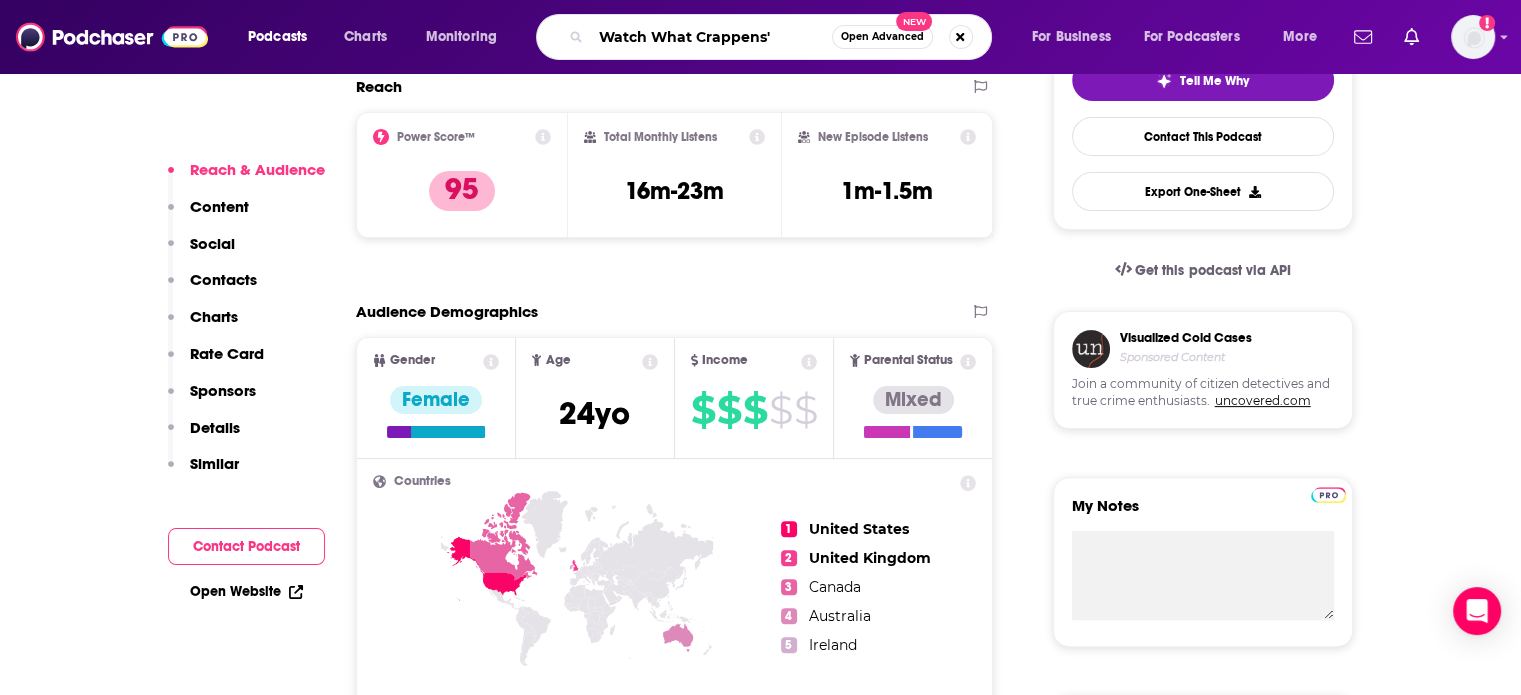 type on "Watch What Crappens" 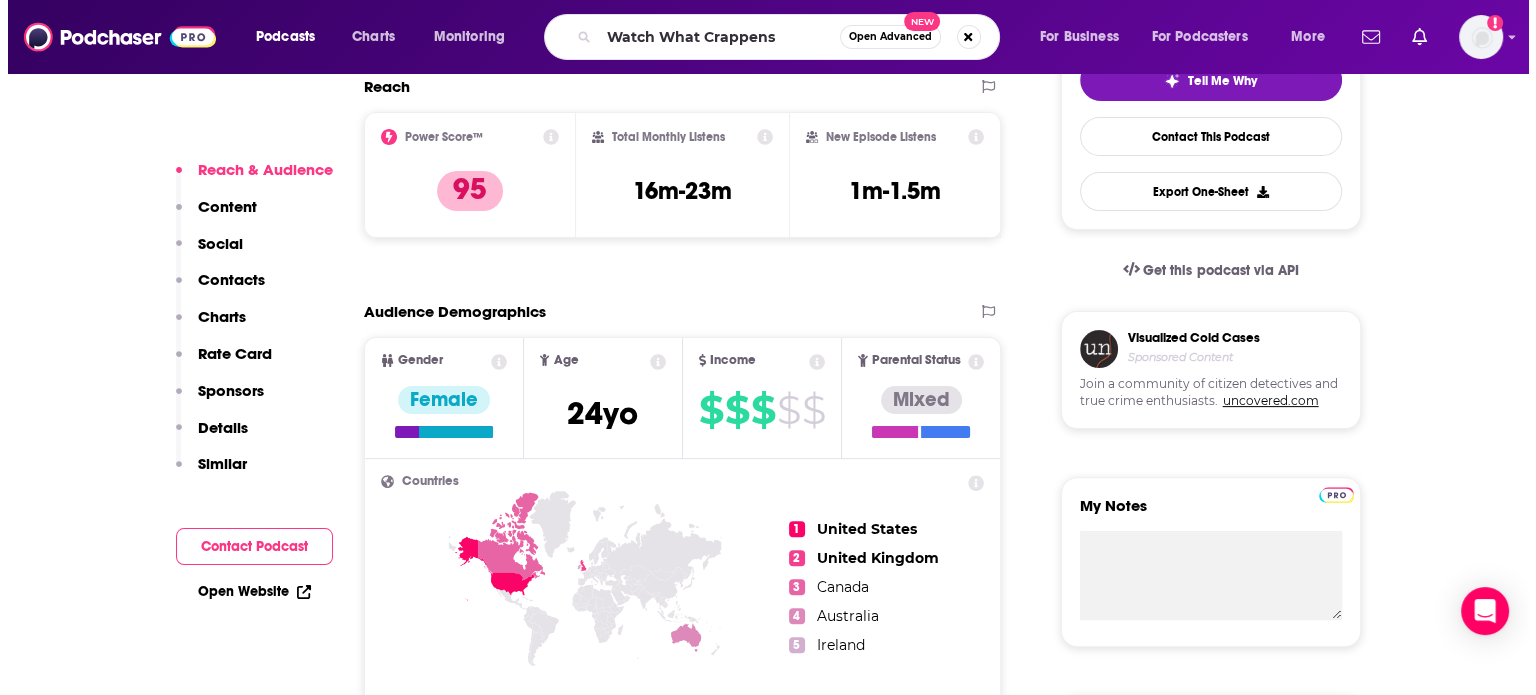 scroll, scrollTop: 0, scrollLeft: 0, axis: both 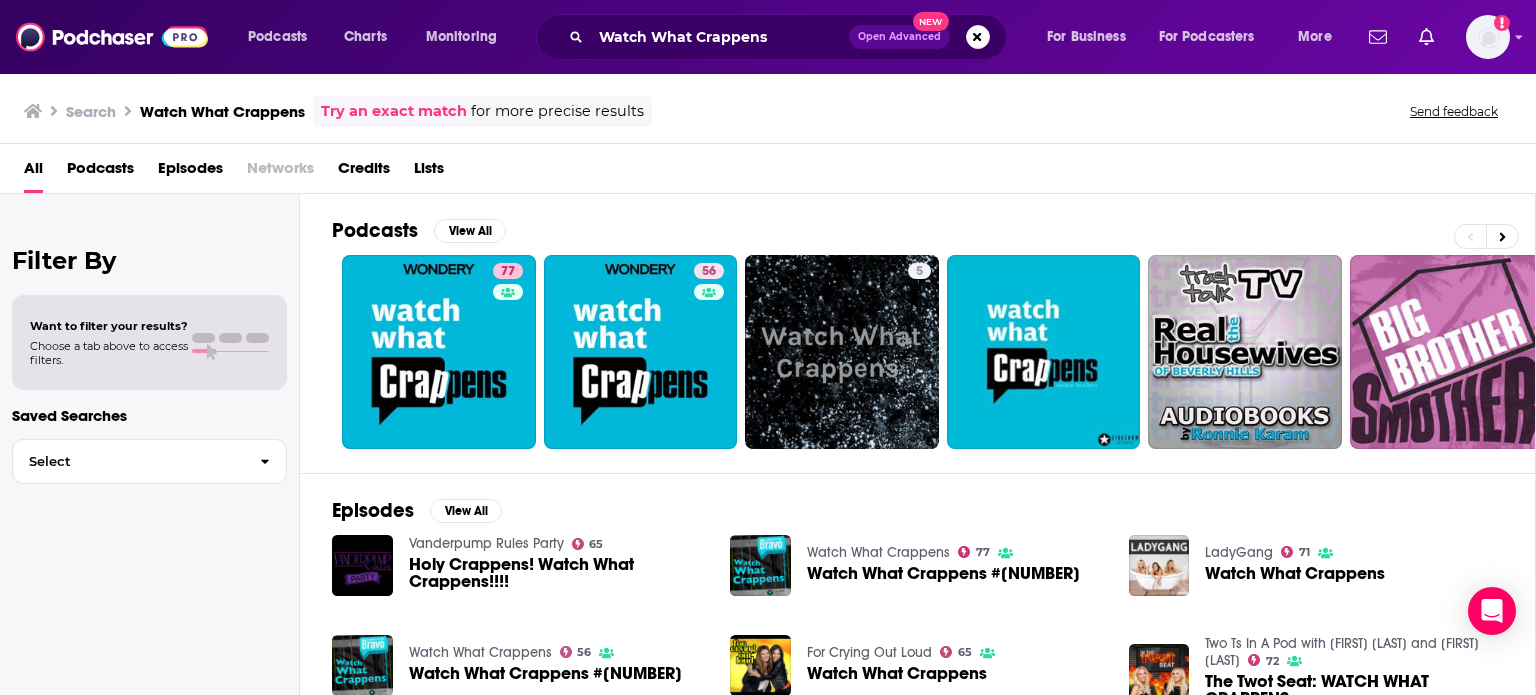 click on "Watch What Crappens Open Advanced New" at bounding box center (771, 37) 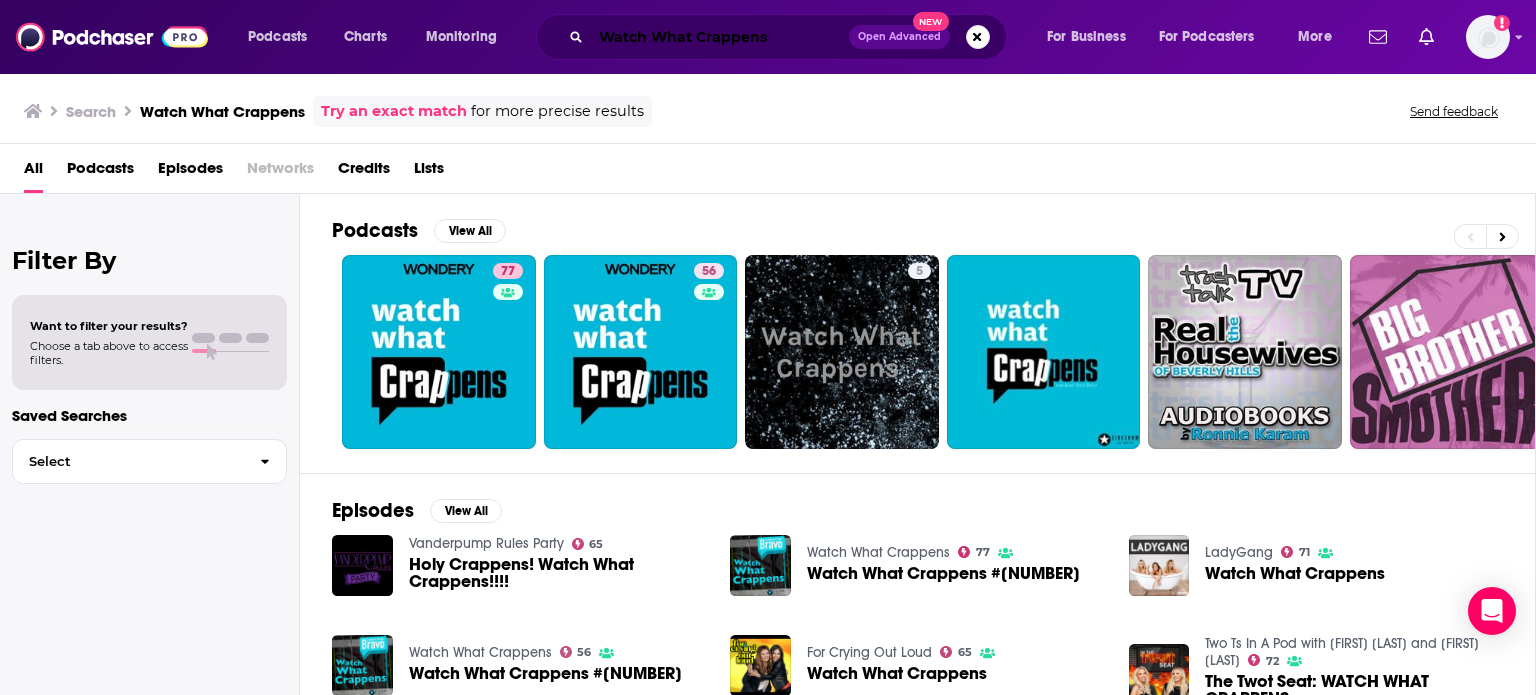 click on "Watch What Crappens" at bounding box center [720, 37] 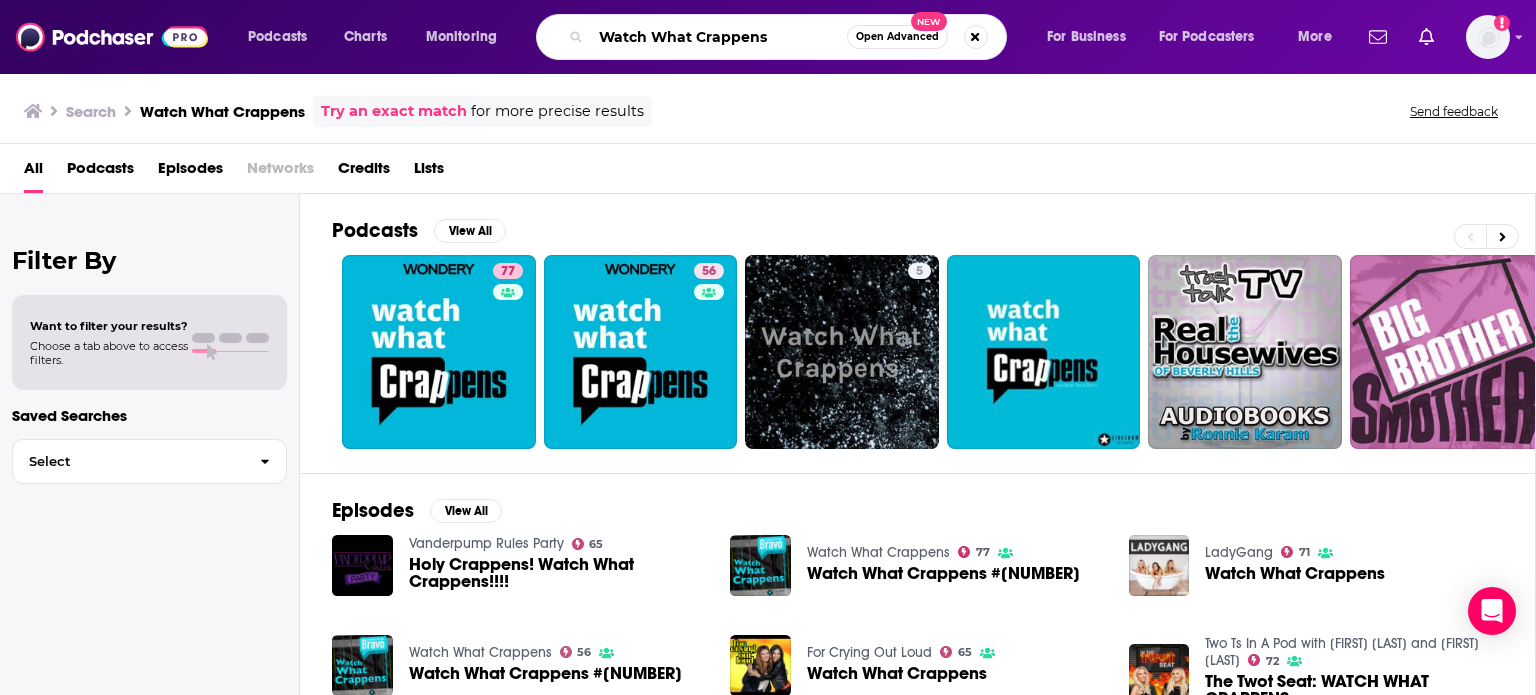 click on "Watch What Crappens" at bounding box center (719, 37) 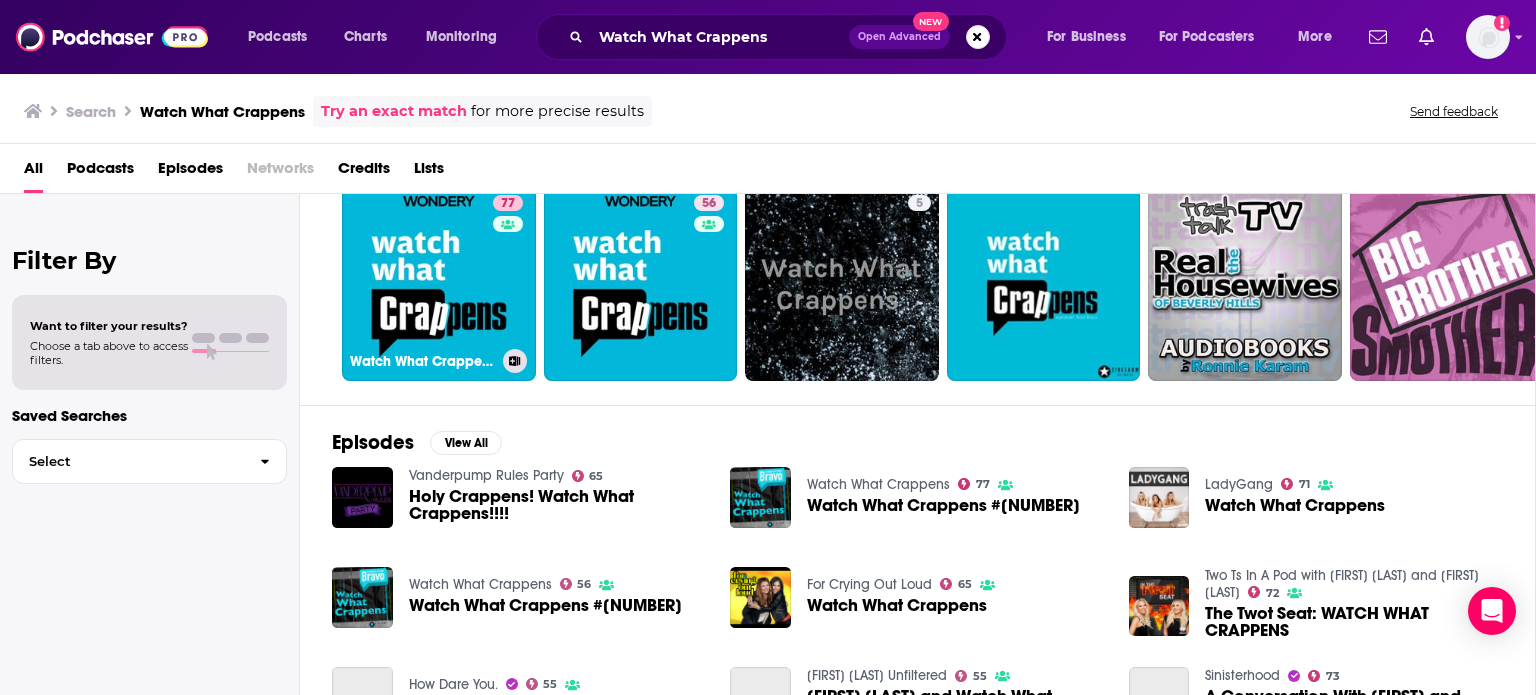 scroll, scrollTop: 100, scrollLeft: 0, axis: vertical 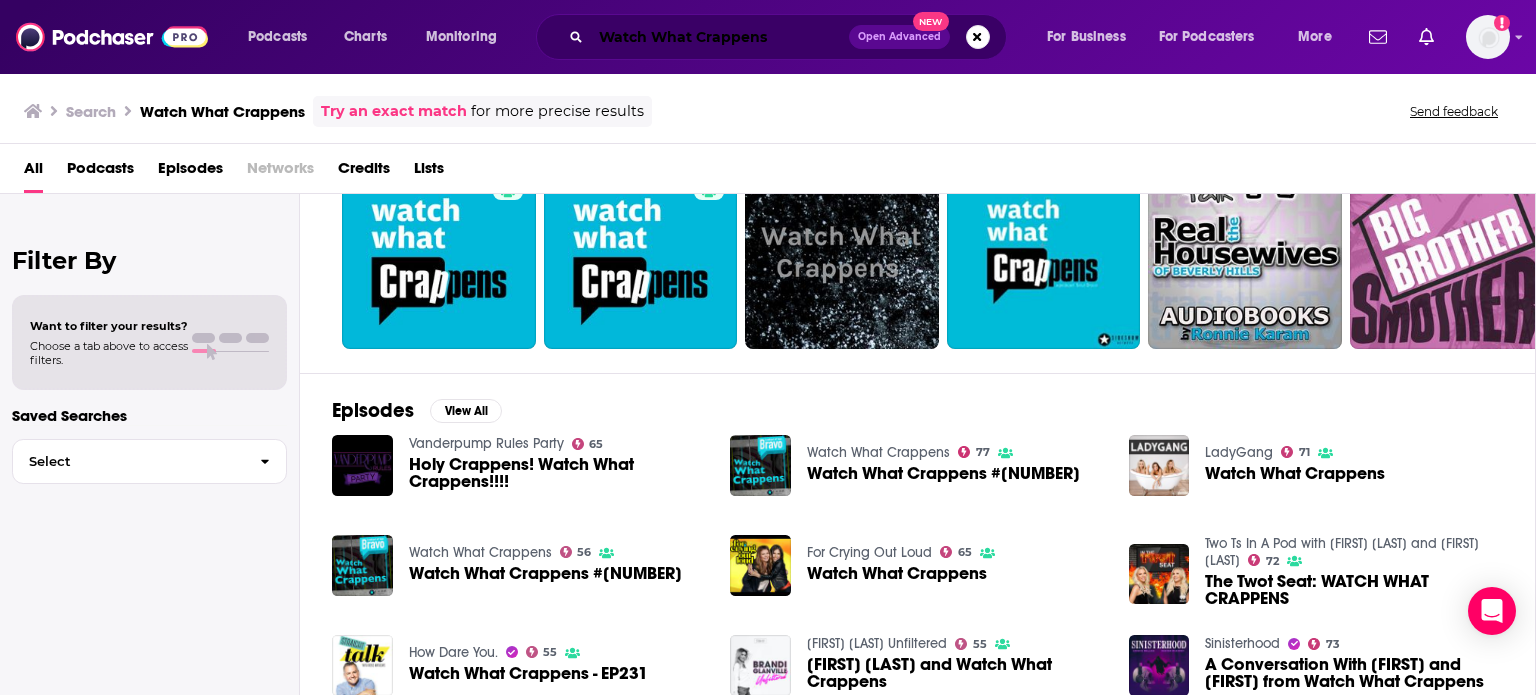 click on "Watch What Crappens" at bounding box center (720, 37) 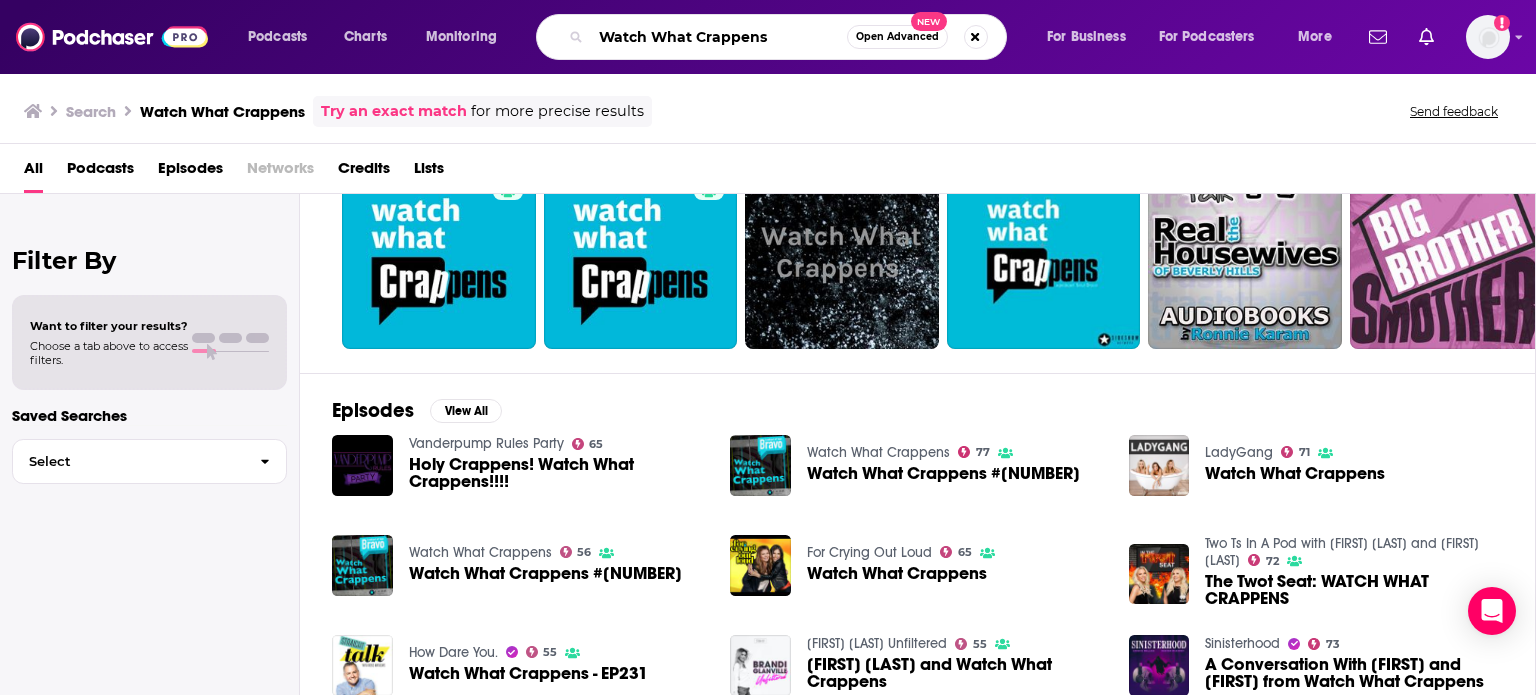 click on "Watch What Crappens" at bounding box center (719, 37) 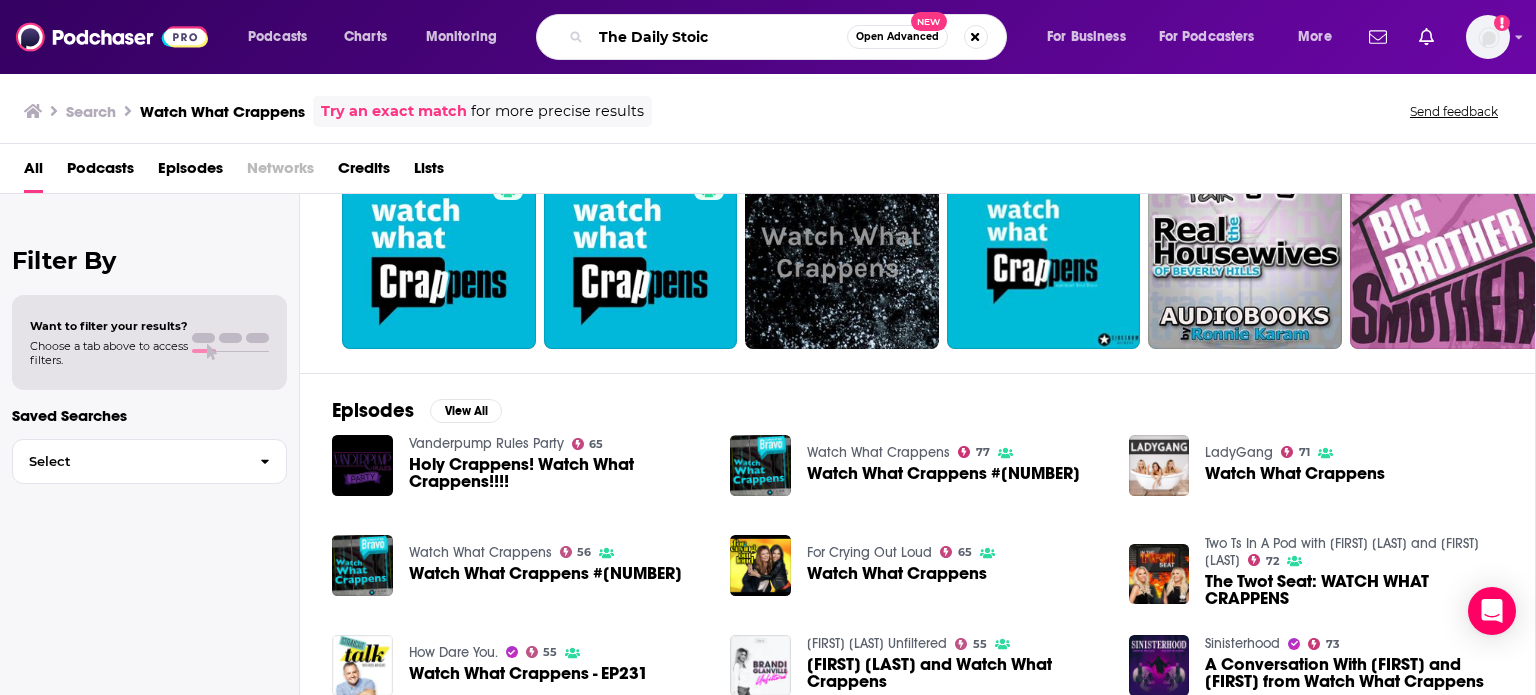 type on "The Daily Stoic" 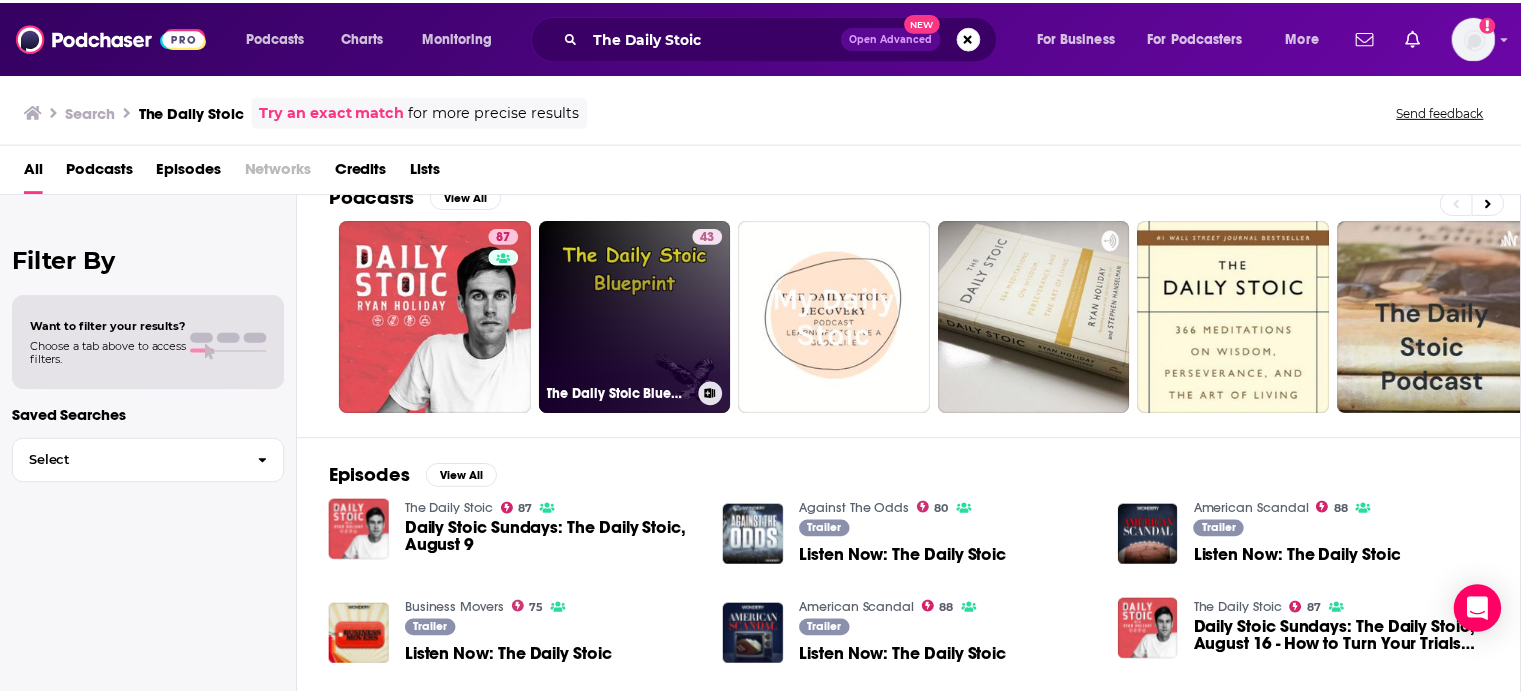 scroll, scrollTop: 0, scrollLeft: 0, axis: both 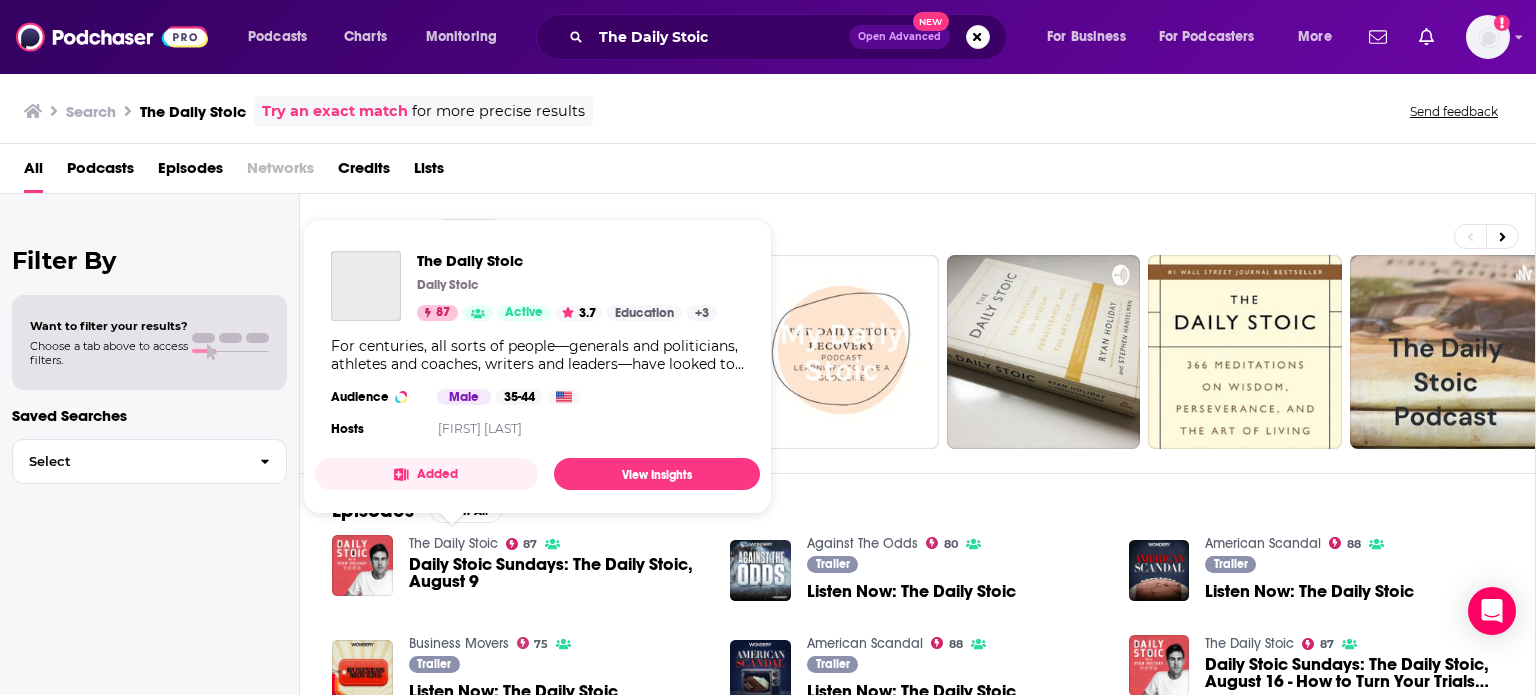 click on "The Daily Stoic" at bounding box center (453, 543) 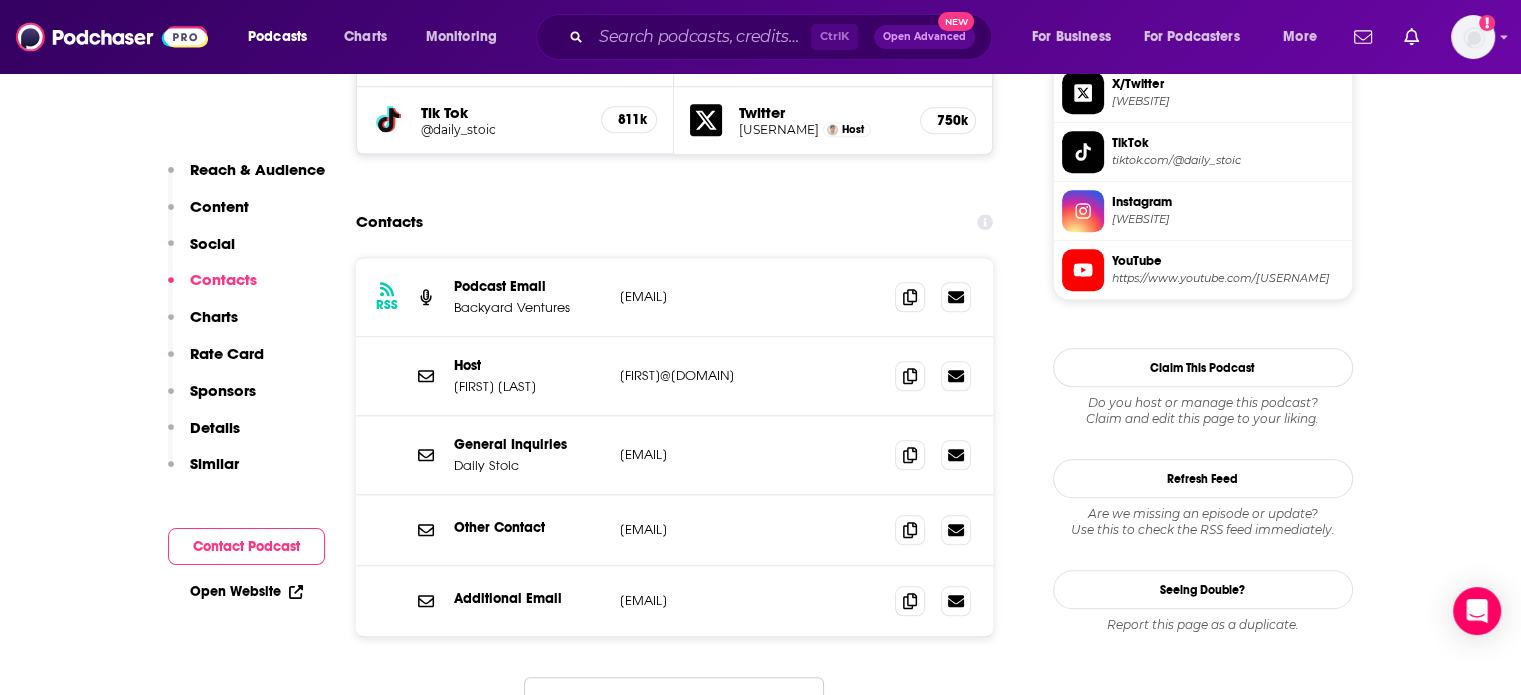 scroll, scrollTop: 1900, scrollLeft: 0, axis: vertical 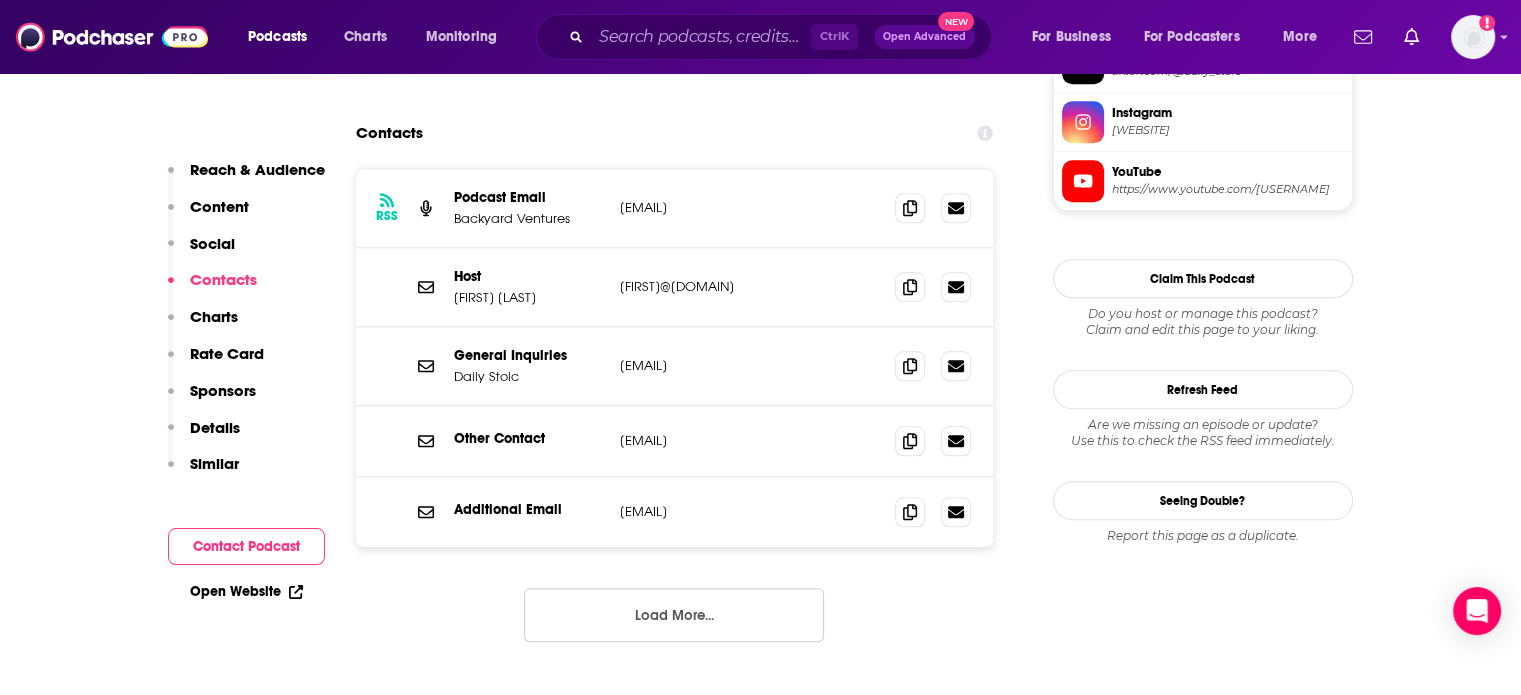 click on "info@dailystoic.com" at bounding box center [750, 365] 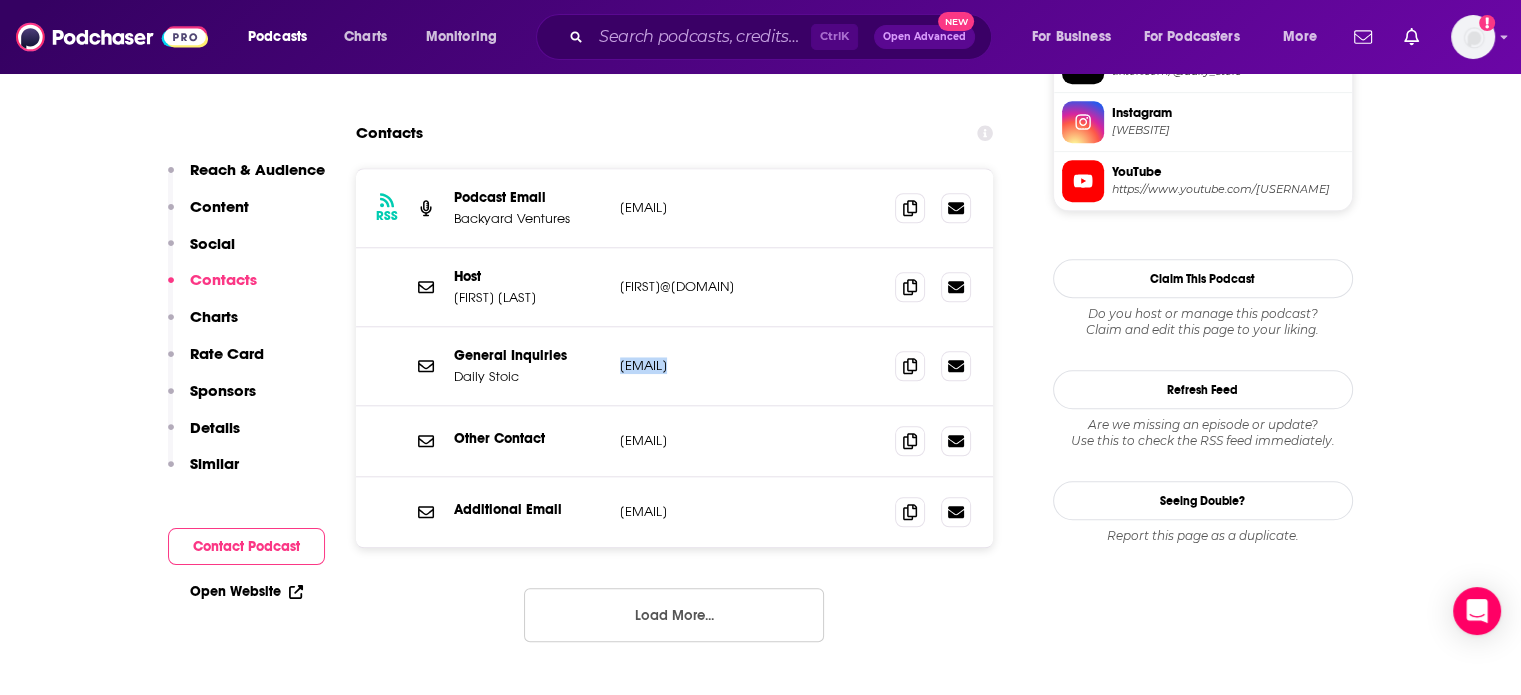 click on "info@dailystoic.com" at bounding box center (750, 365) 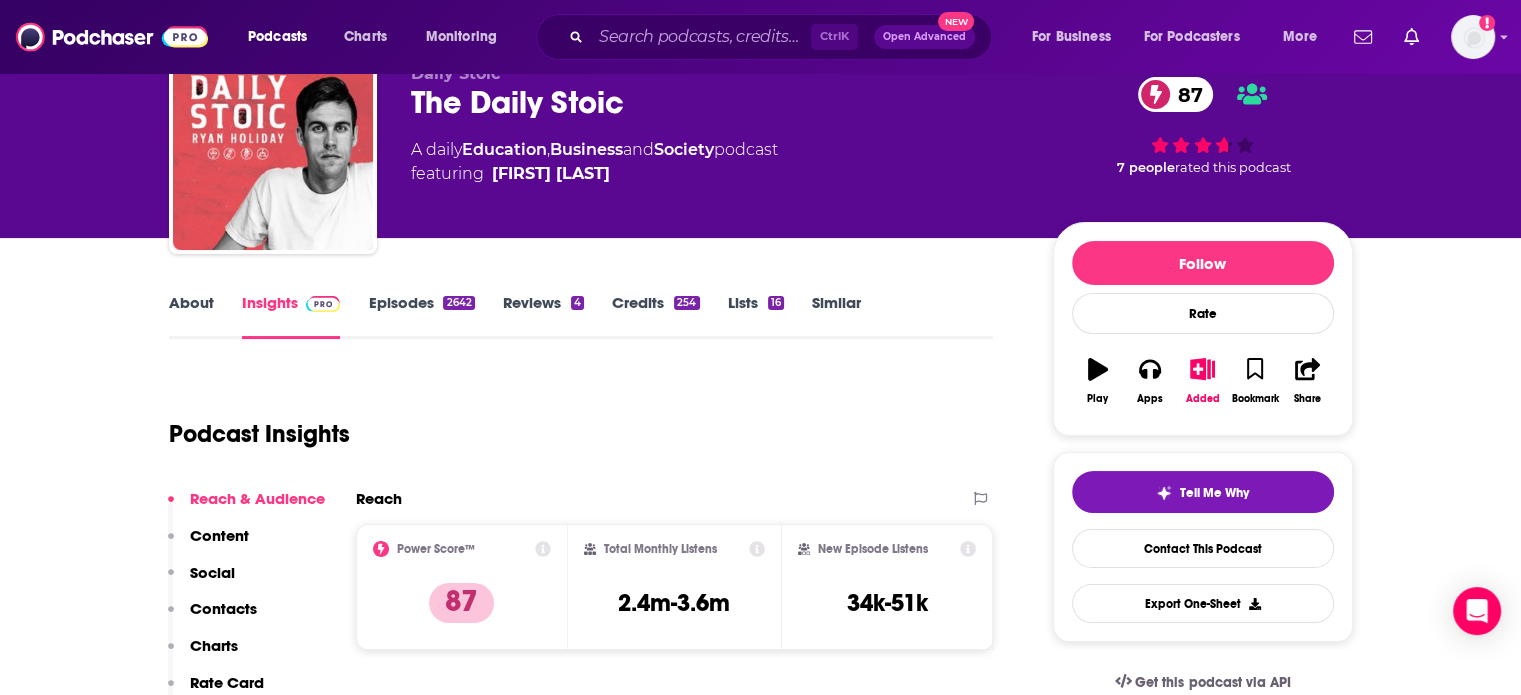 scroll, scrollTop: 0, scrollLeft: 0, axis: both 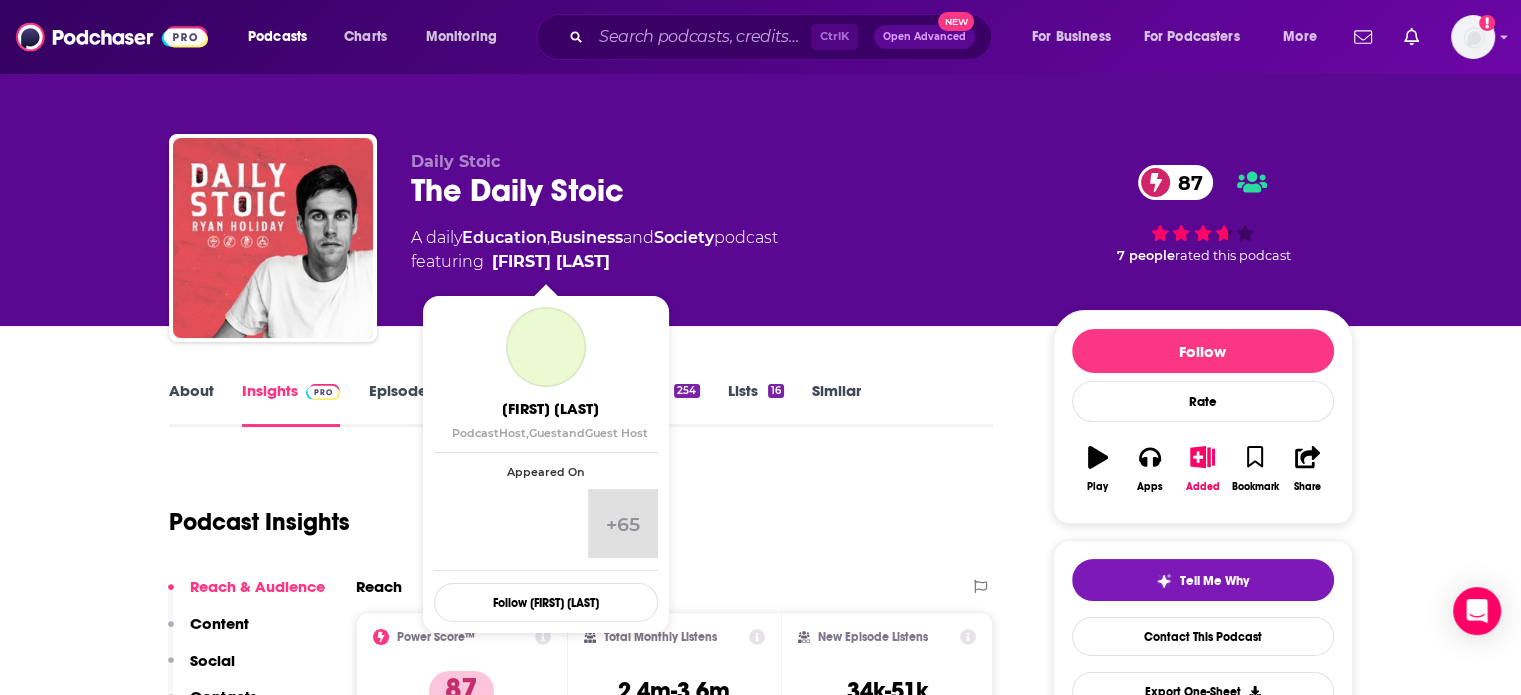 drag, startPoint x: 618, startPoint y: 264, endPoint x: 556, endPoint y: 271, distance: 62.39391 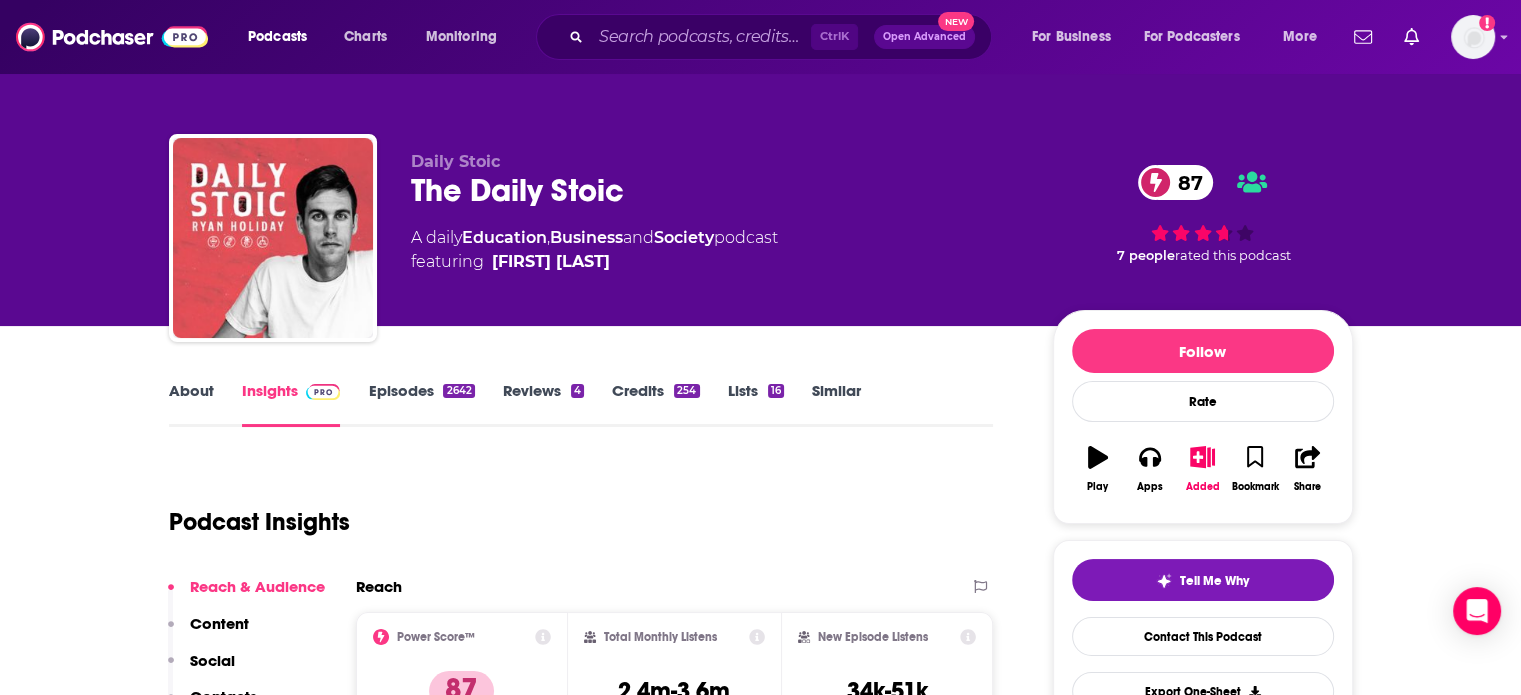 drag, startPoint x: 623, startPoint y: 279, endPoint x: 621, endPoint y: 267, distance: 12.165525 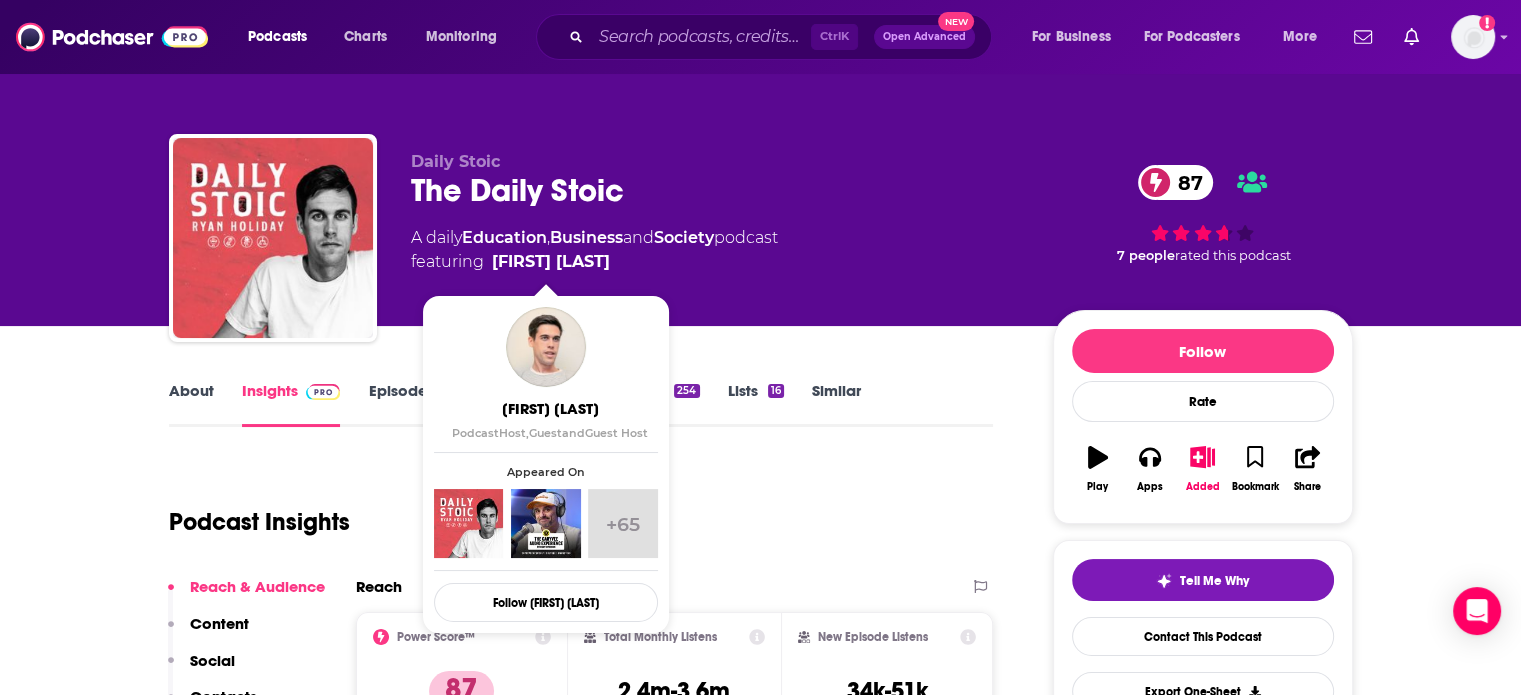 drag, startPoint x: 621, startPoint y: 267, endPoint x: 597, endPoint y: 264, distance: 24.186773 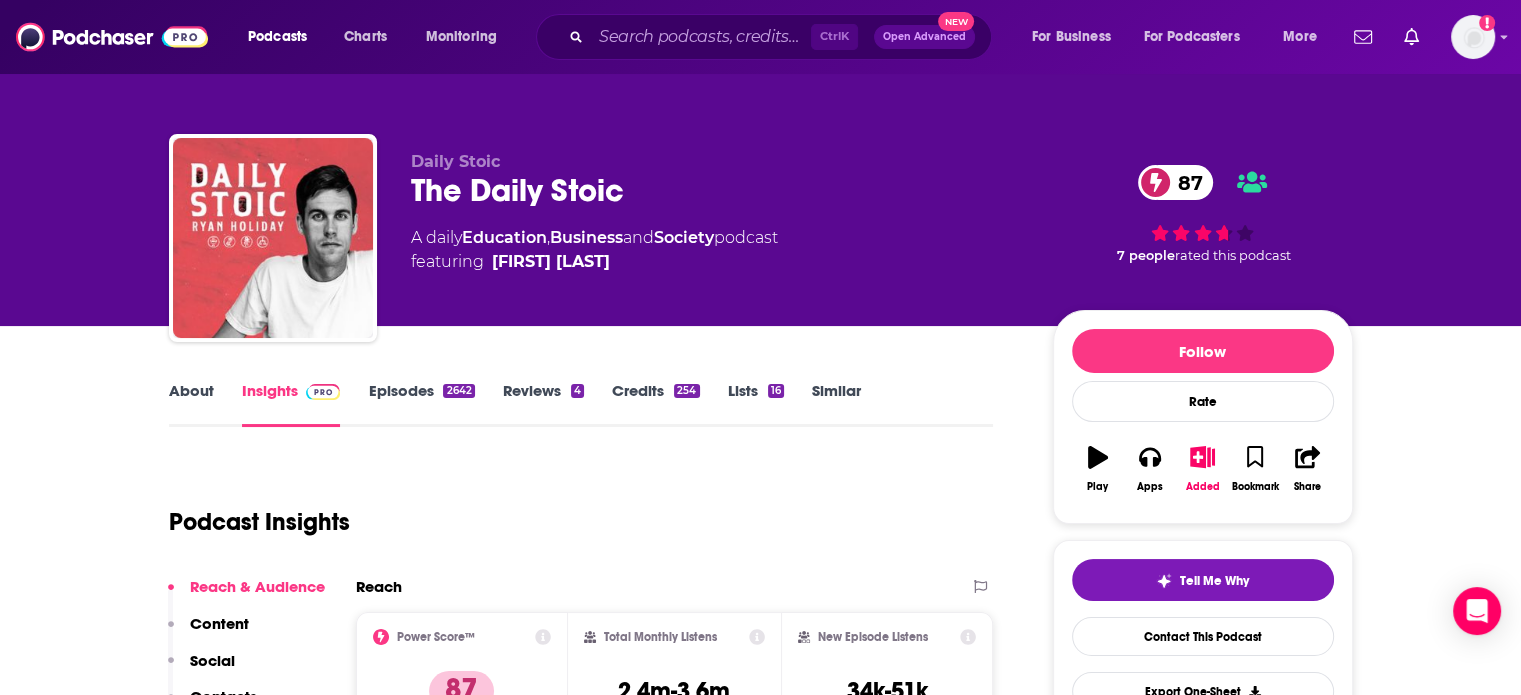 copy on "Ryan Holiday" 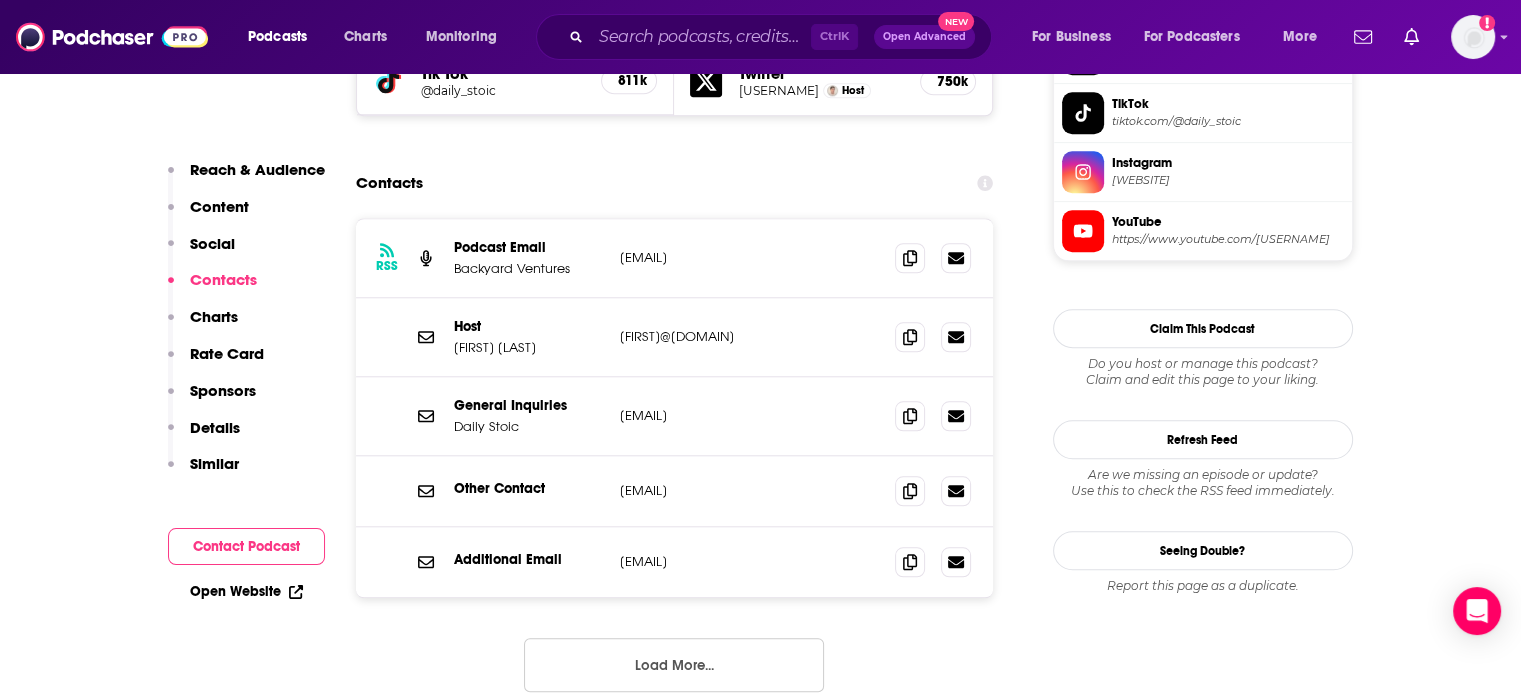 scroll, scrollTop: 1900, scrollLeft: 0, axis: vertical 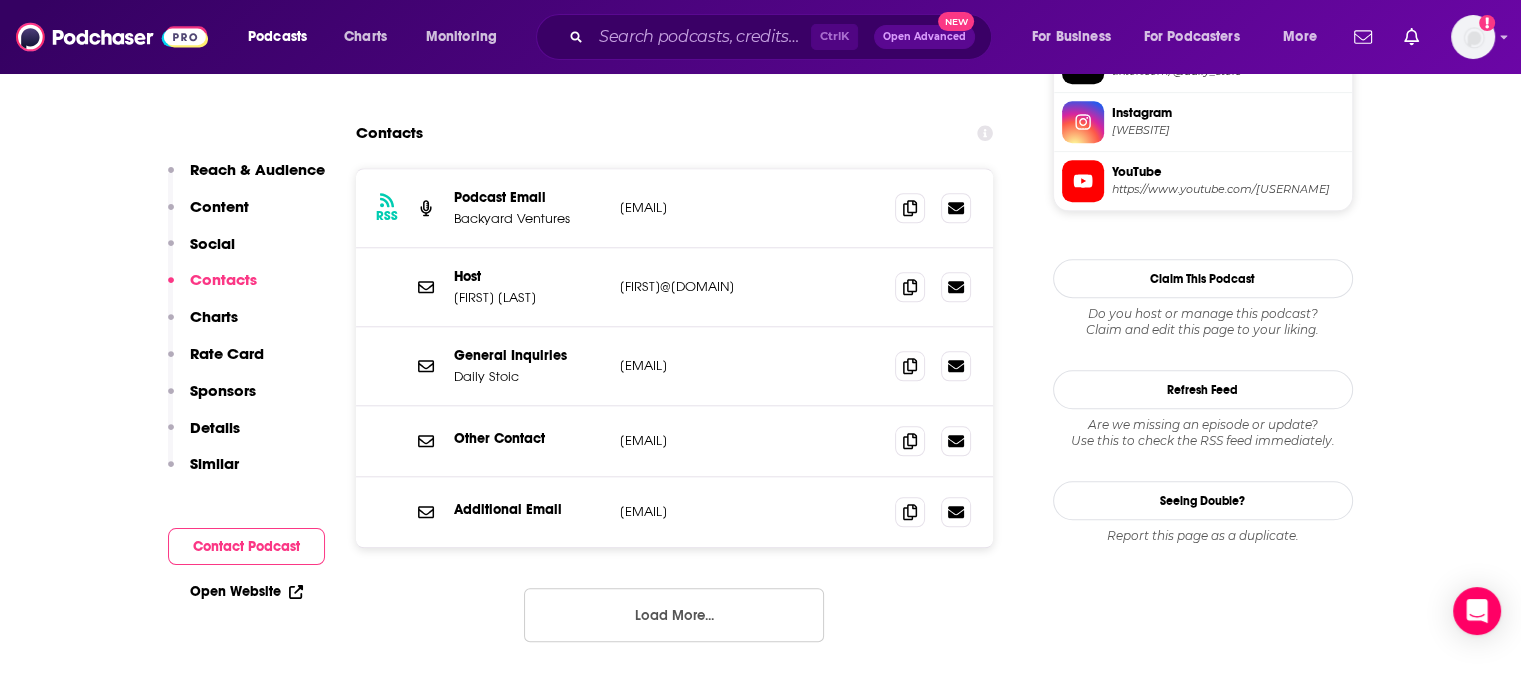 click on "ryan.holiday@gmail.com" at bounding box center [750, 286] 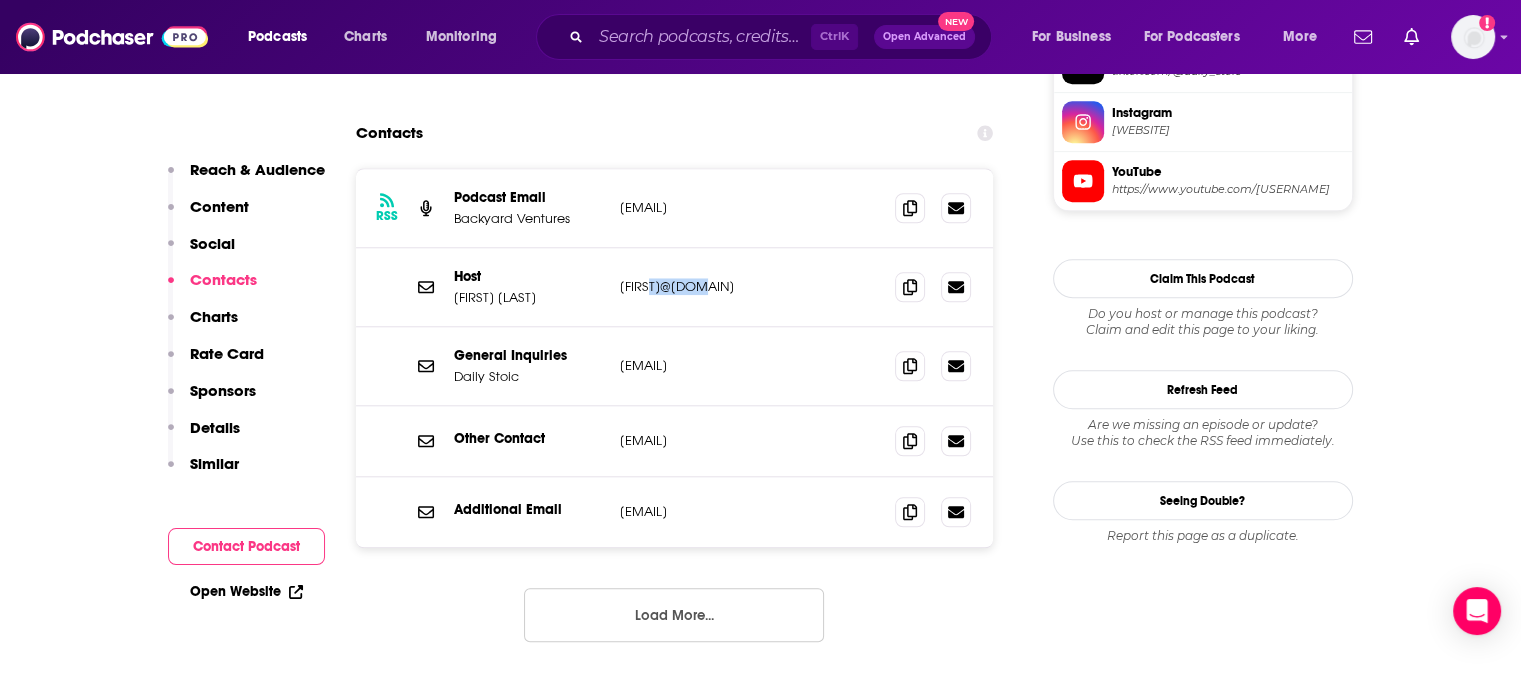 click on "ryan.holiday@gmail.com" at bounding box center [750, 286] 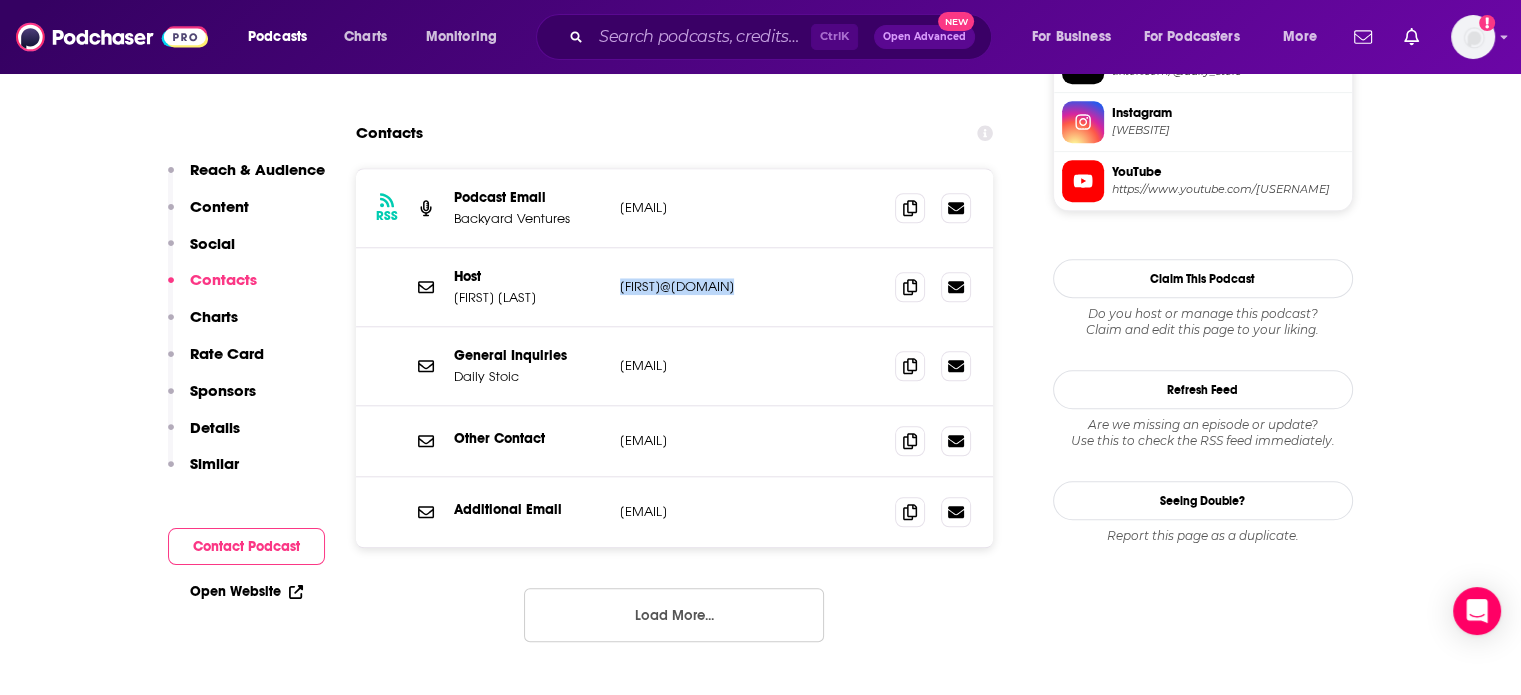 click on "ryan.holiday@gmail.com" at bounding box center (750, 286) 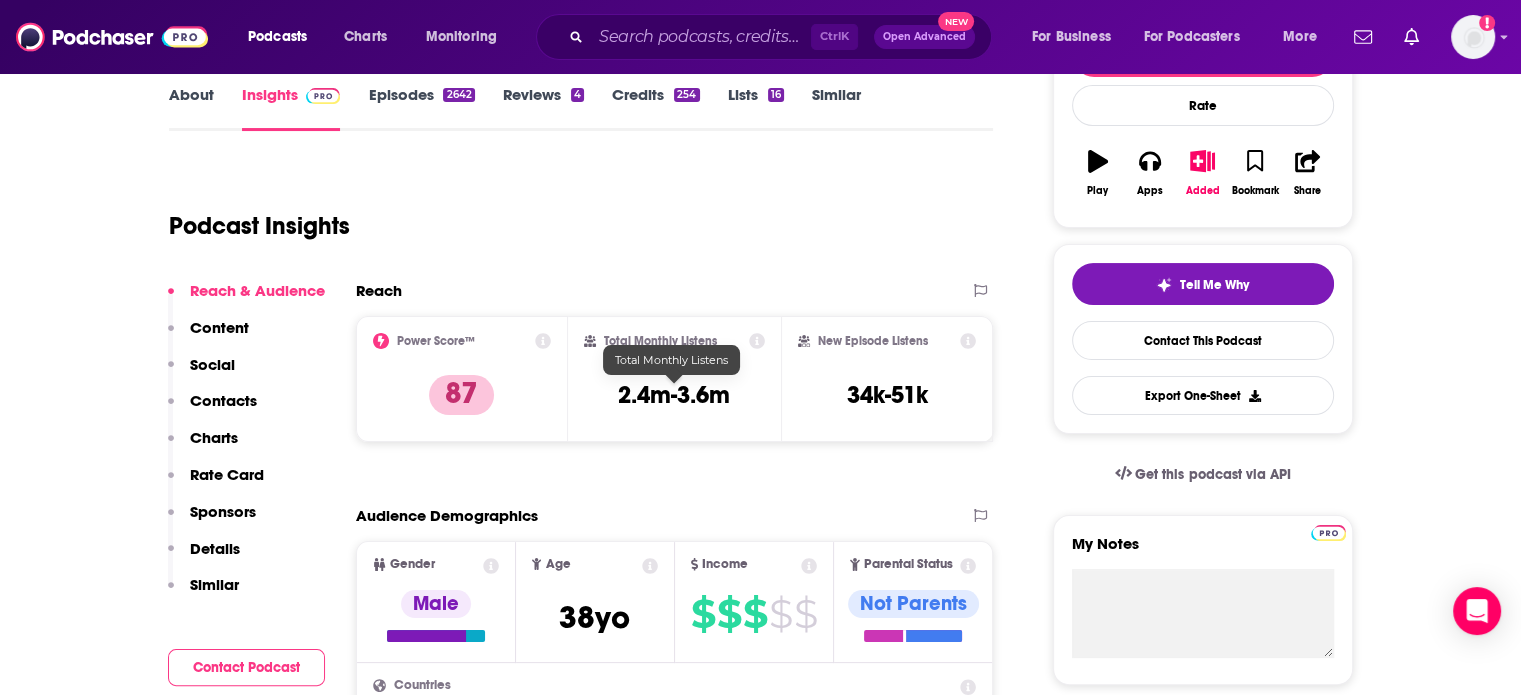 scroll, scrollTop: 300, scrollLeft: 0, axis: vertical 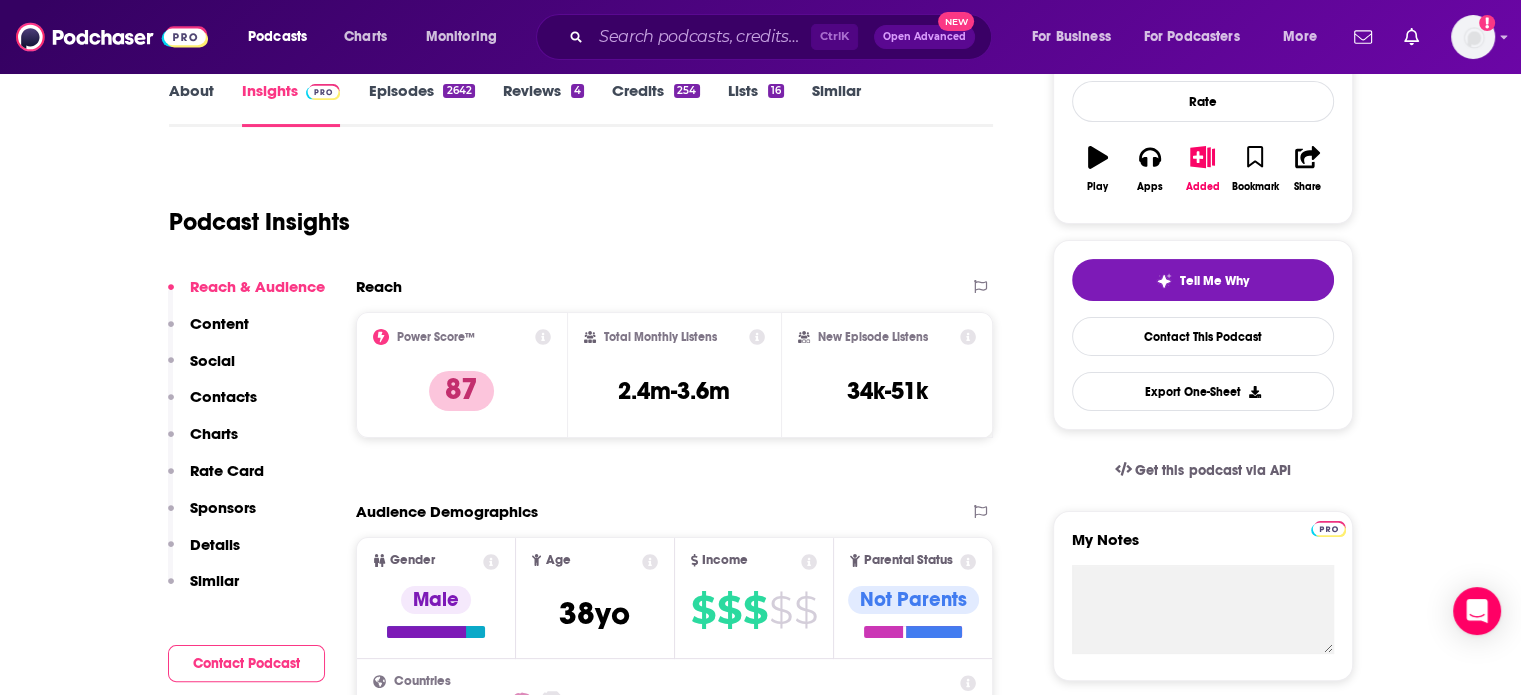 click on "2.4m-3.6m" at bounding box center [674, 391] 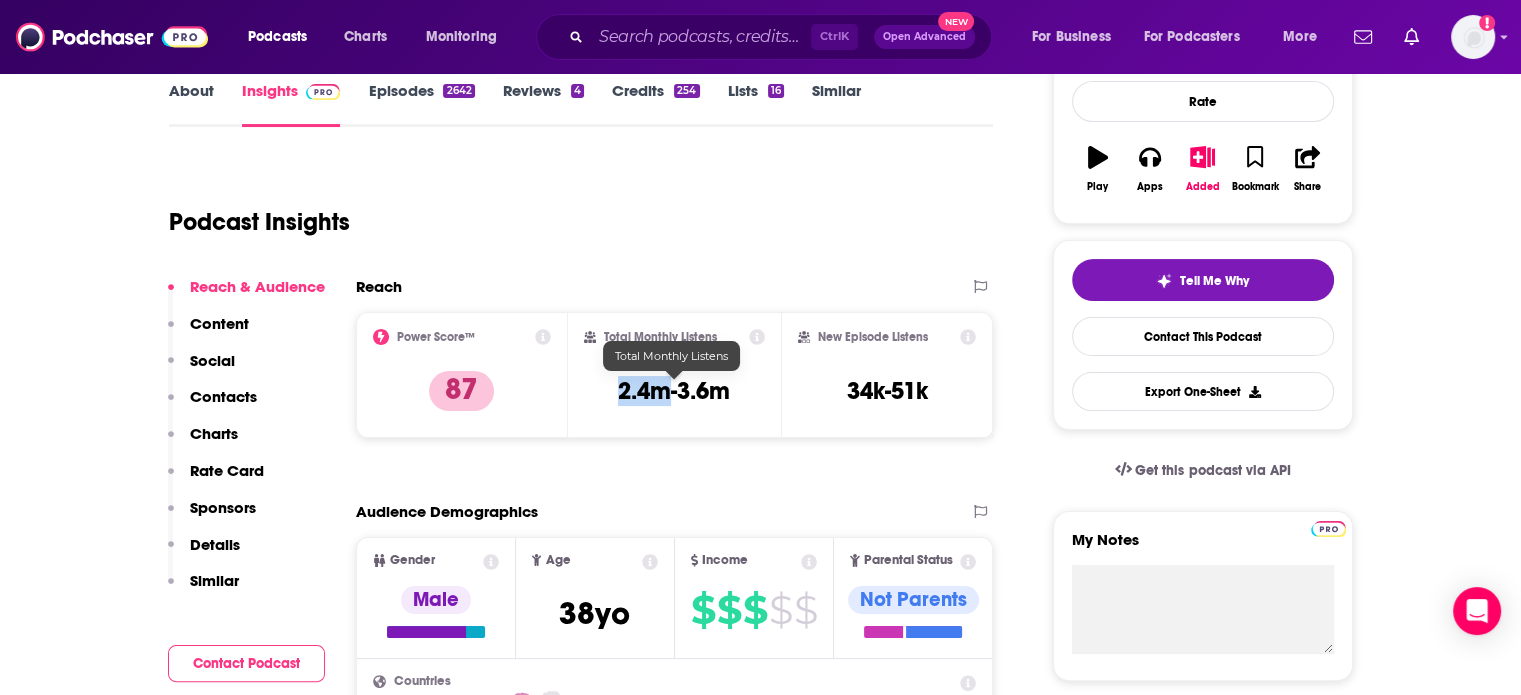 click on "2.4m-3.6m" at bounding box center (674, 391) 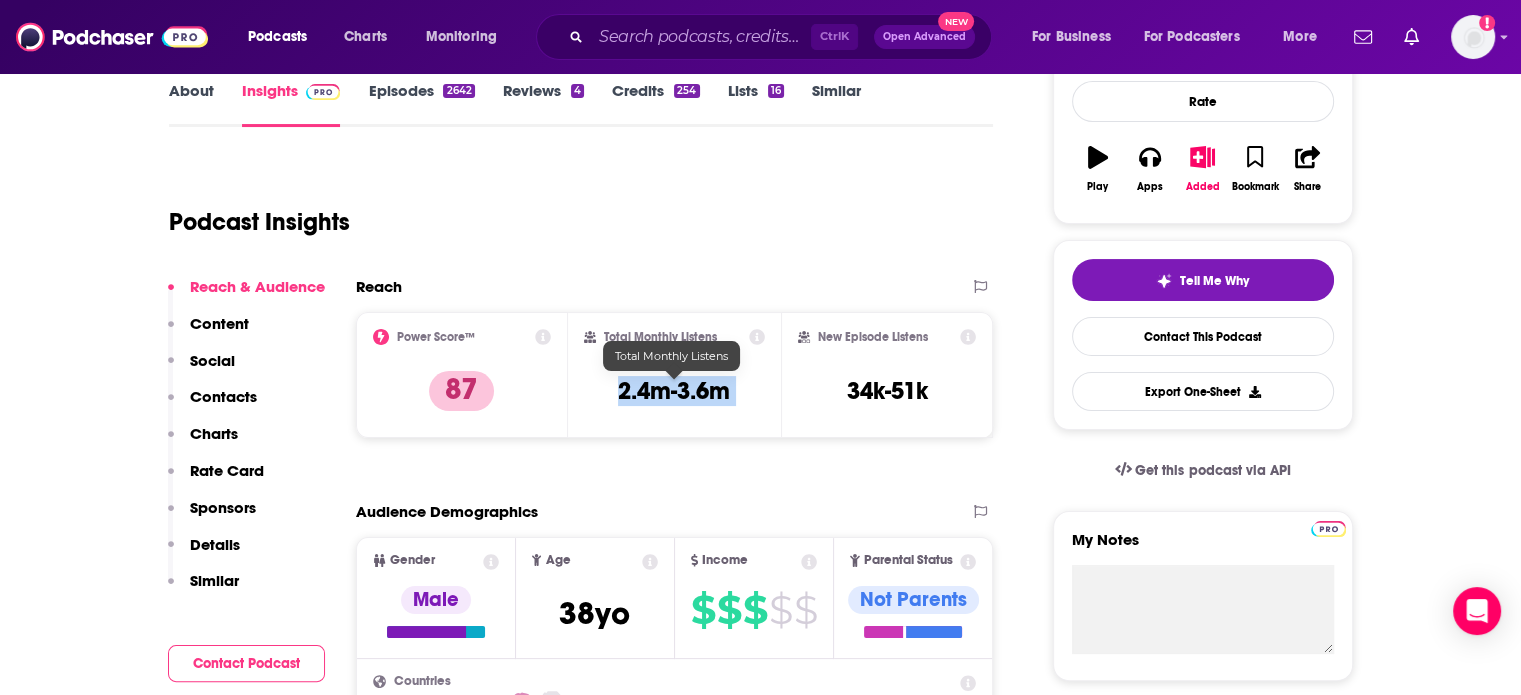 click on "2.4m-3.6m" at bounding box center (674, 391) 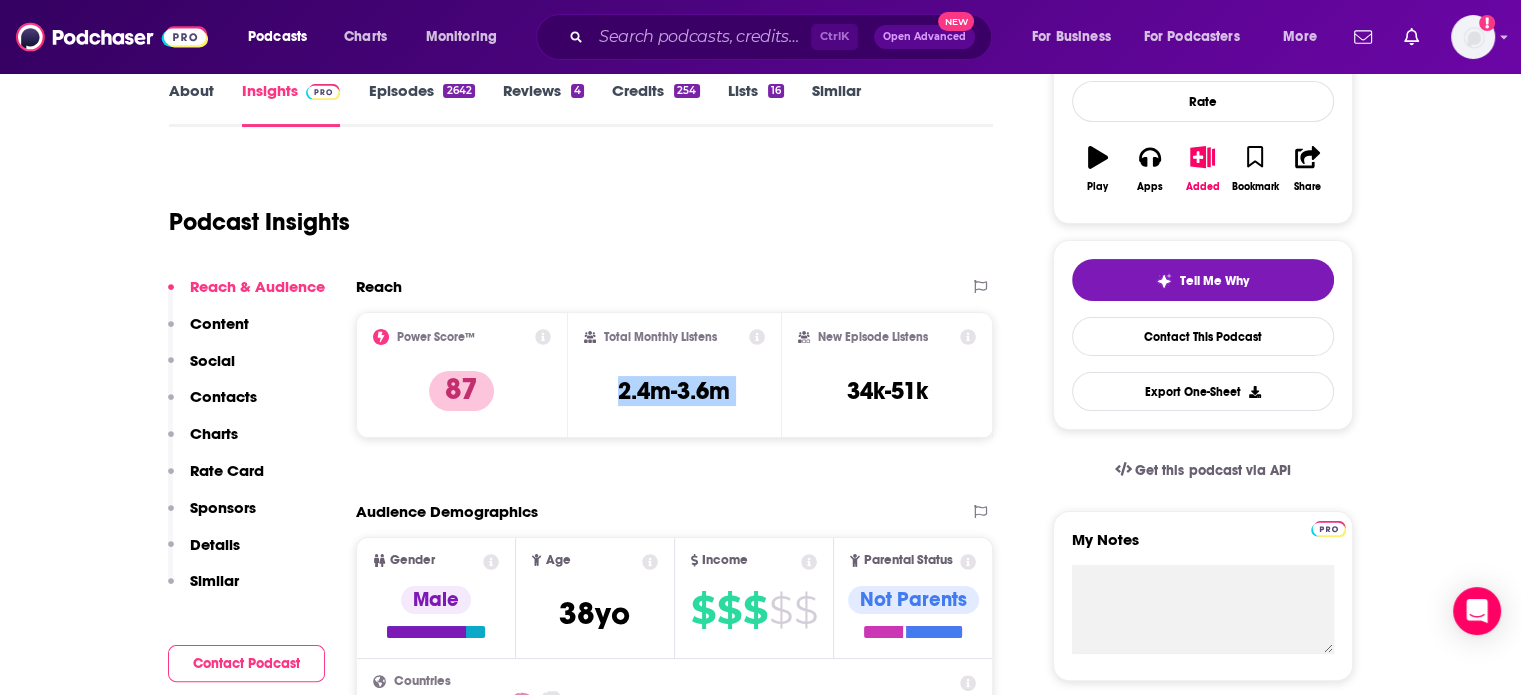 scroll, scrollTop: 0, scrollLeft: 0, axis: both 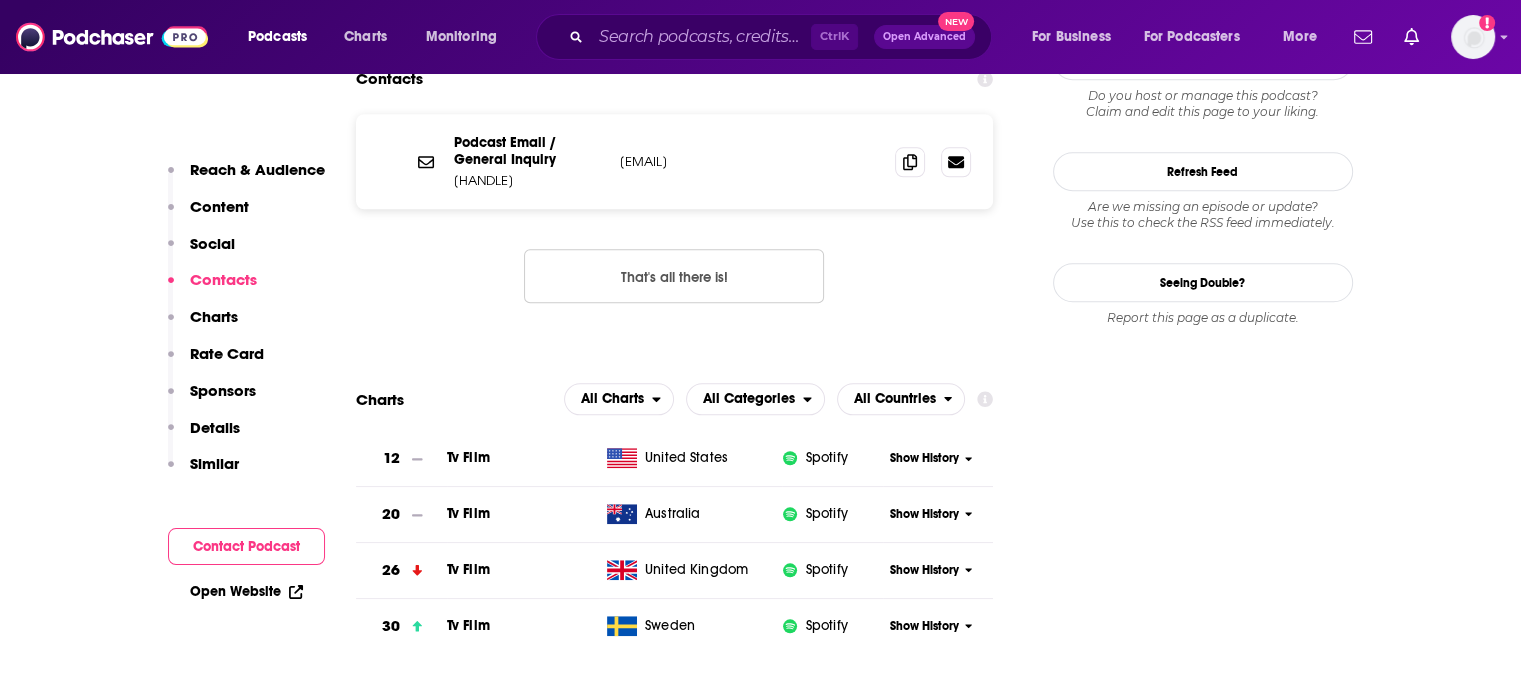 click on "[EMAIL]" at bounding box center (750, 161) 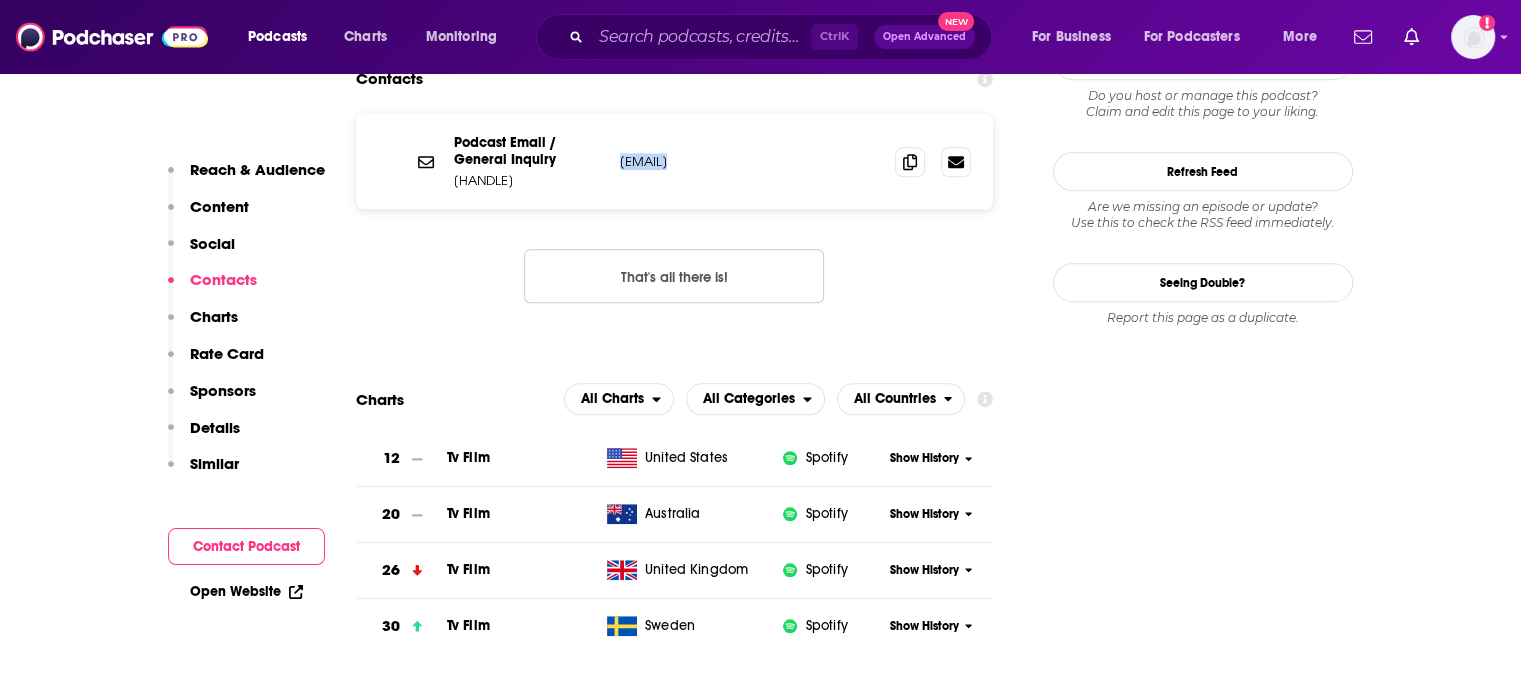 click on "[EMAIL]" at bounding box center (750, 161) 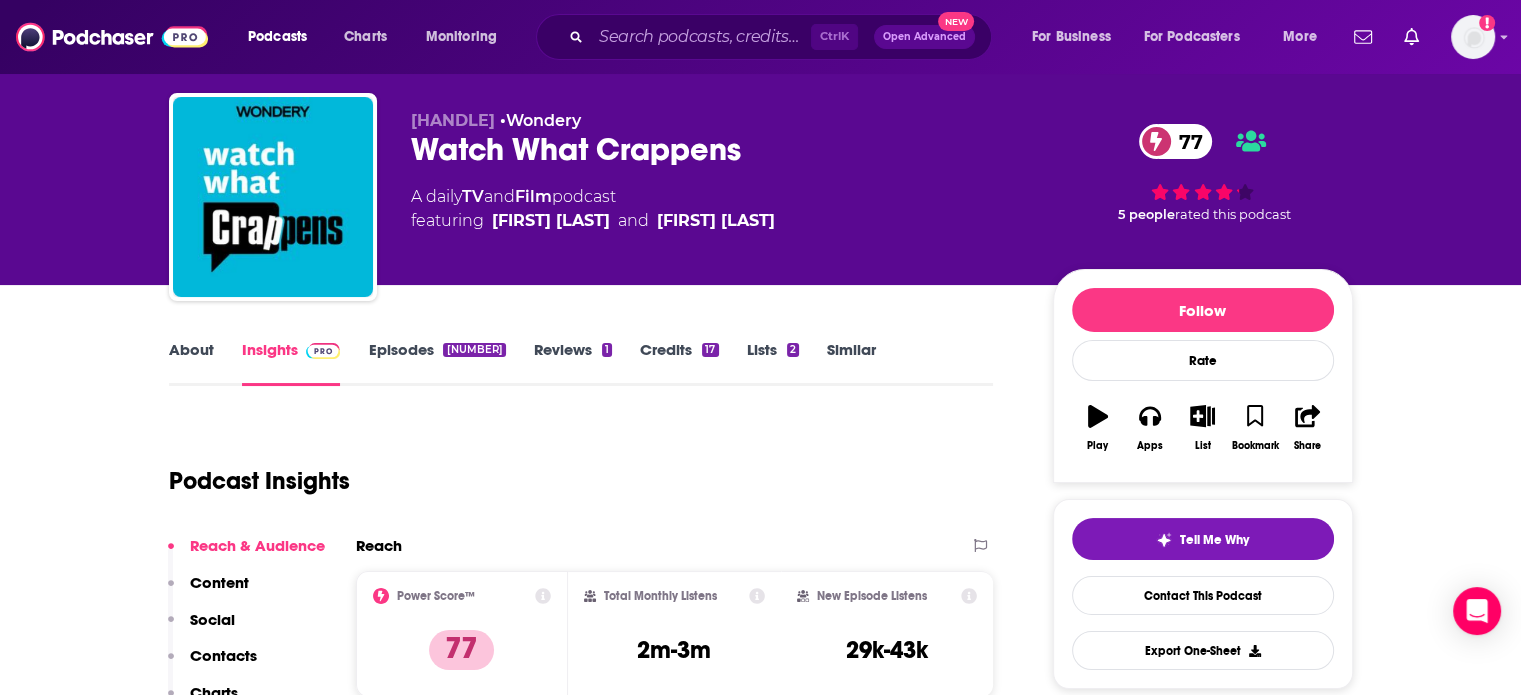 scroll, scrollTop: 0, scrollLeft: 0, axis: both 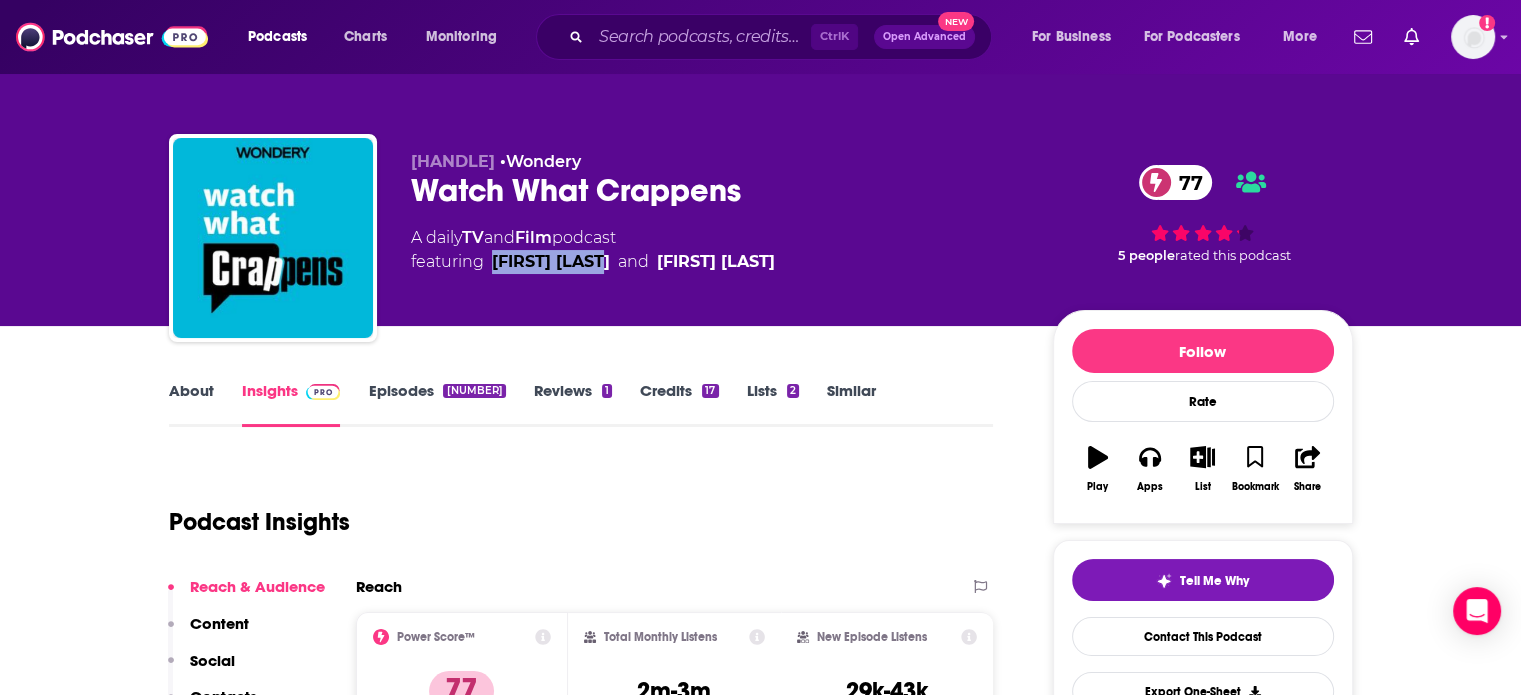 drag, startPoint x: 617, startPoint y: 271, endPoint x: 488, endPoint y: 280, distance: 129.31357 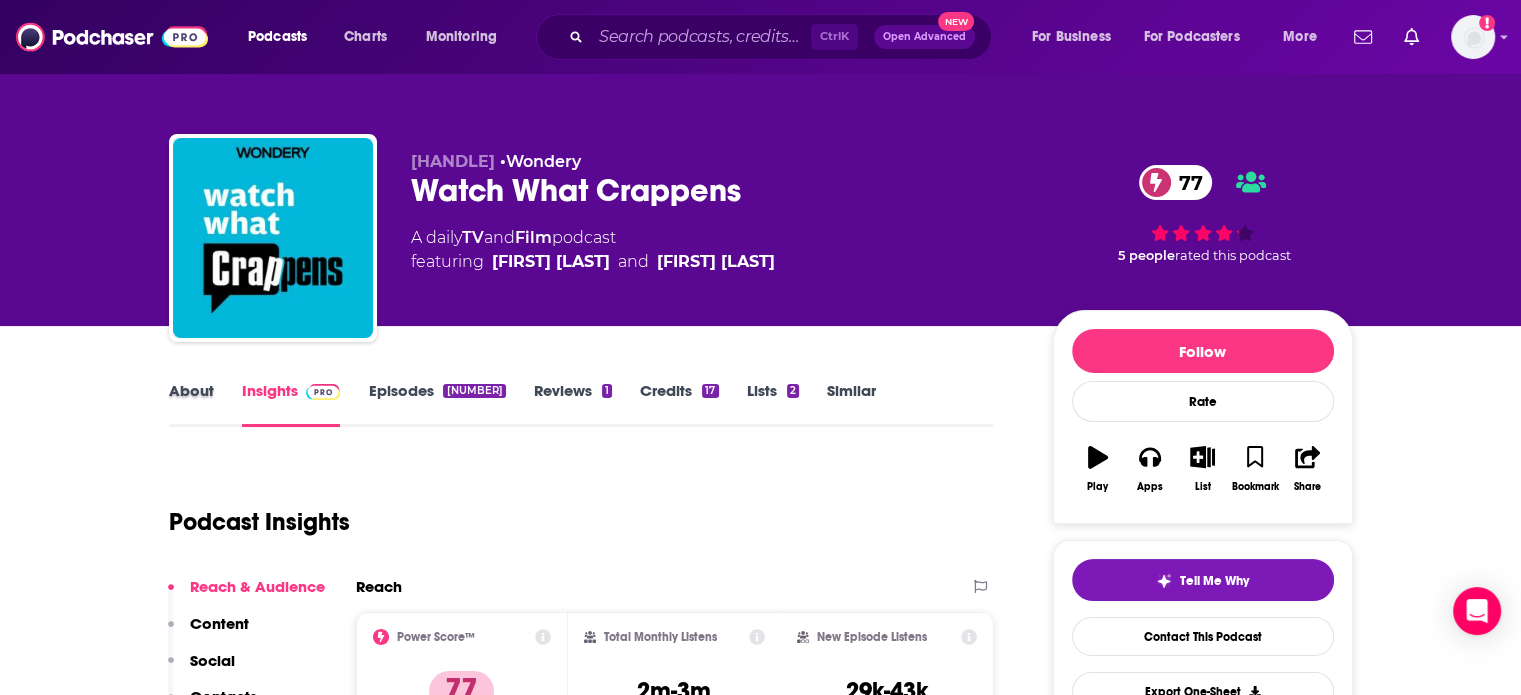 click on "About" at bounding box center (205, 404) 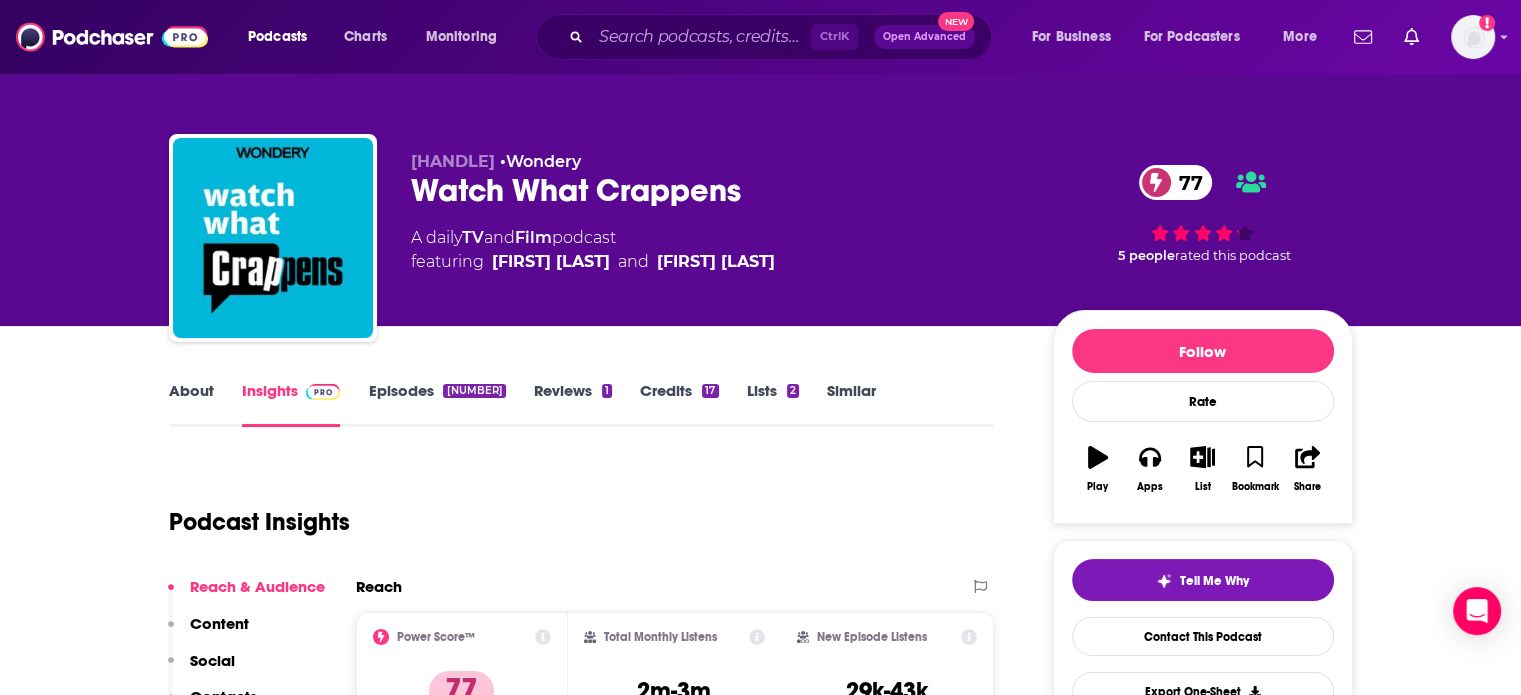 click on "About" at bounding box center (191, 404) 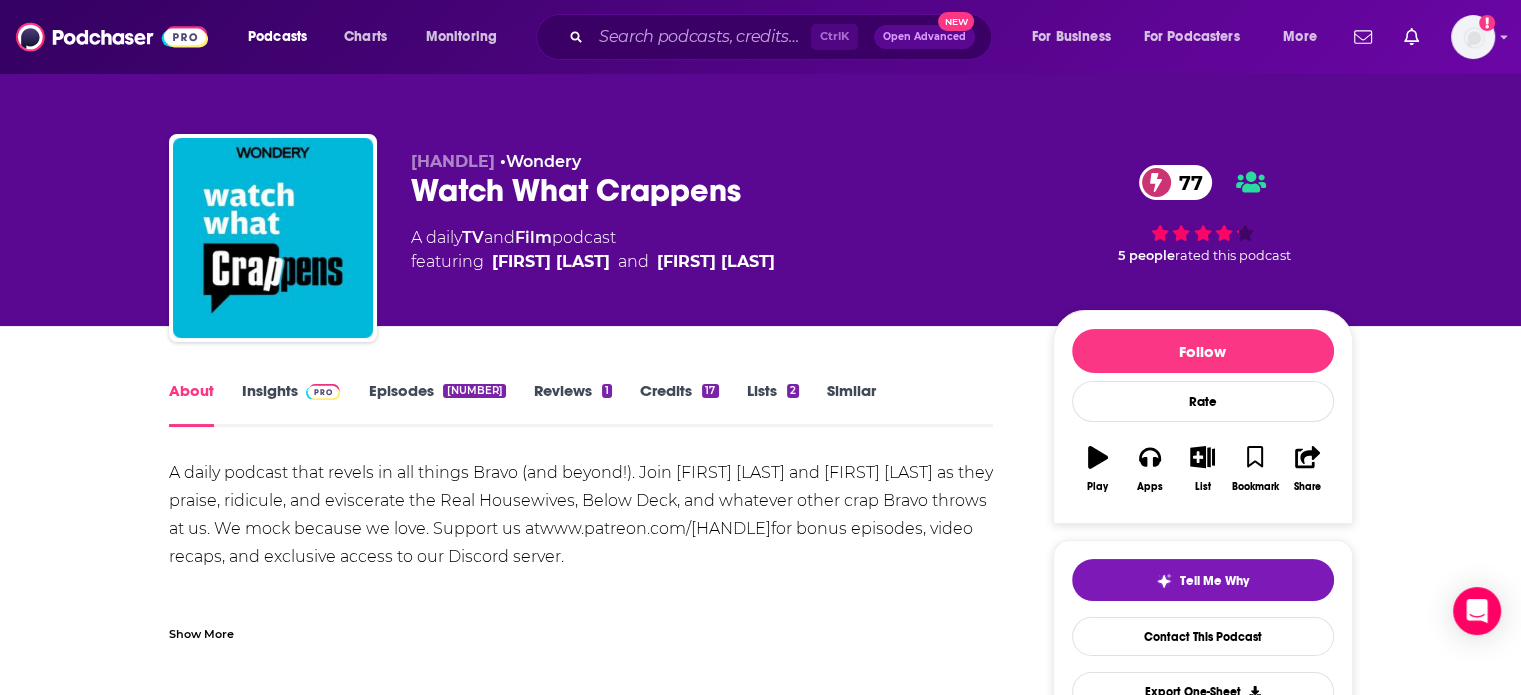 click on "A daily podcast that revels in all things Bravo (and beyond!). Join [FIRST] [LAST] and [FIRST] [LAST] as they praise, ridicule, and eviscerate the Real Housewives, Below Deck, and whatever other crap Bravo throws at us. We mock because we love. Support us at www.patreon.com/[HANDLE] for bonus episodes, video recaps, and exclusive access to our Discord server.
Listen to [FULL NAME] on the Wondery App or wherever you get your podcasts. You can listen to bonus episodes exclusively and ad-free on Wondery+. Join Wondery+ in the Wondery App, Apple Podcasts or Spotify. Start your free trial by visiting wondery.com/links/[HANDLE]/ now." at bounding box center (581, 571) 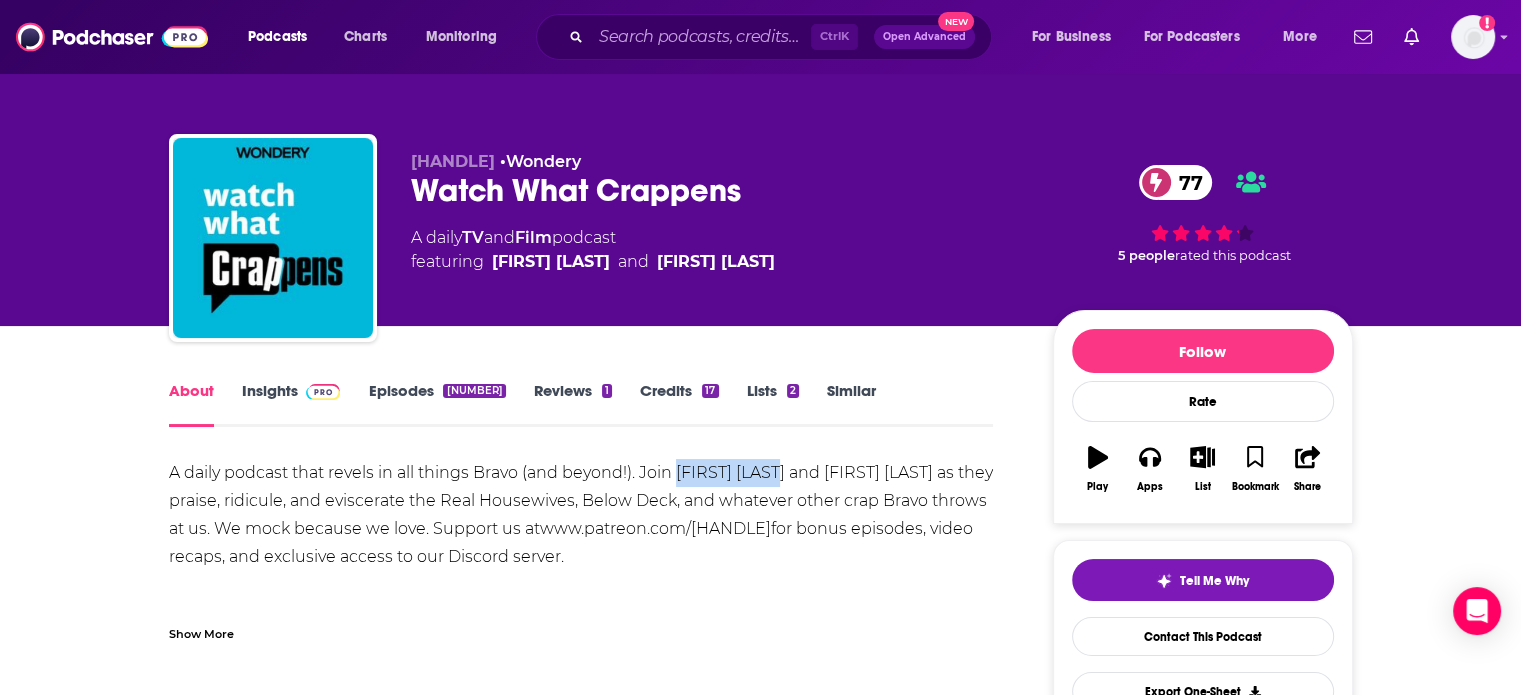 drag, startPoint x: 691, startPoint y: 469, endPoint x: 783, endPoint y: 475, distance: 92.19544 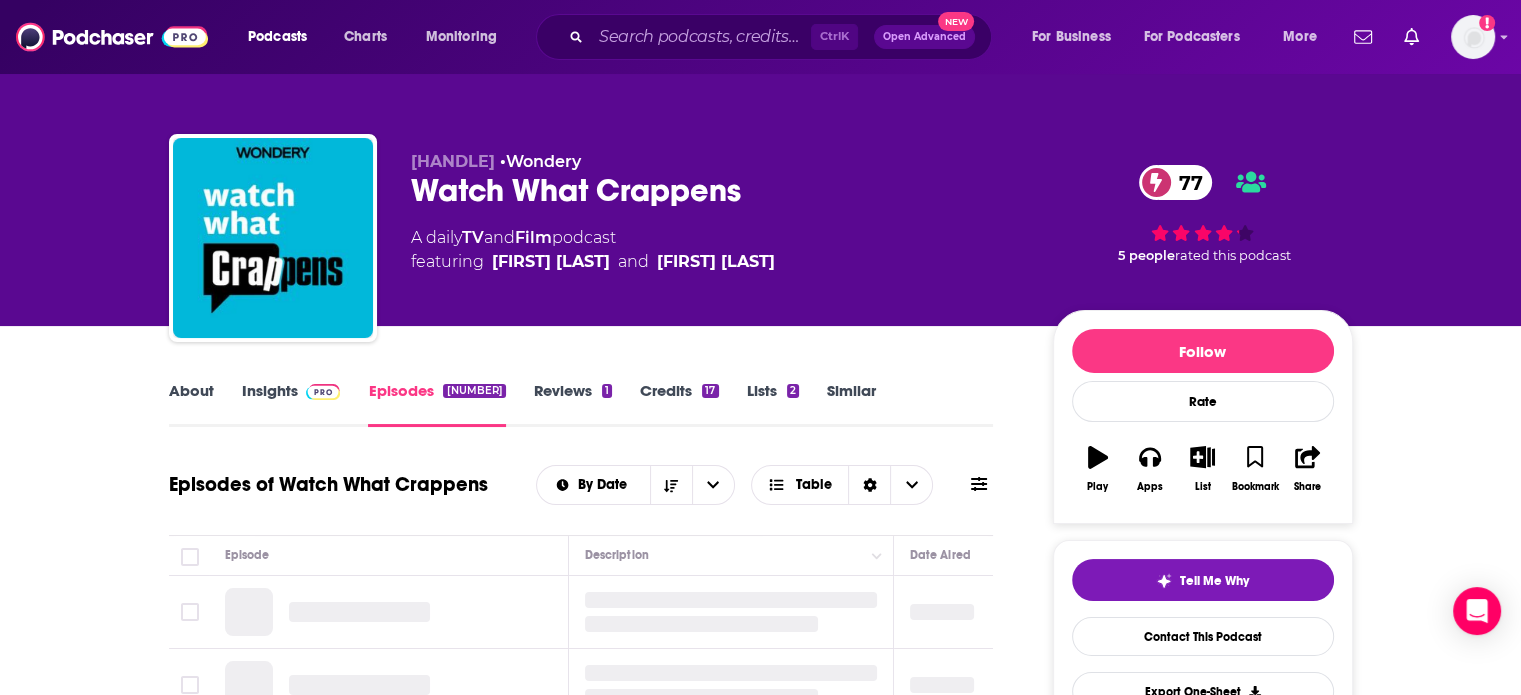 click on "Insights" at bounding box center [291, 404] 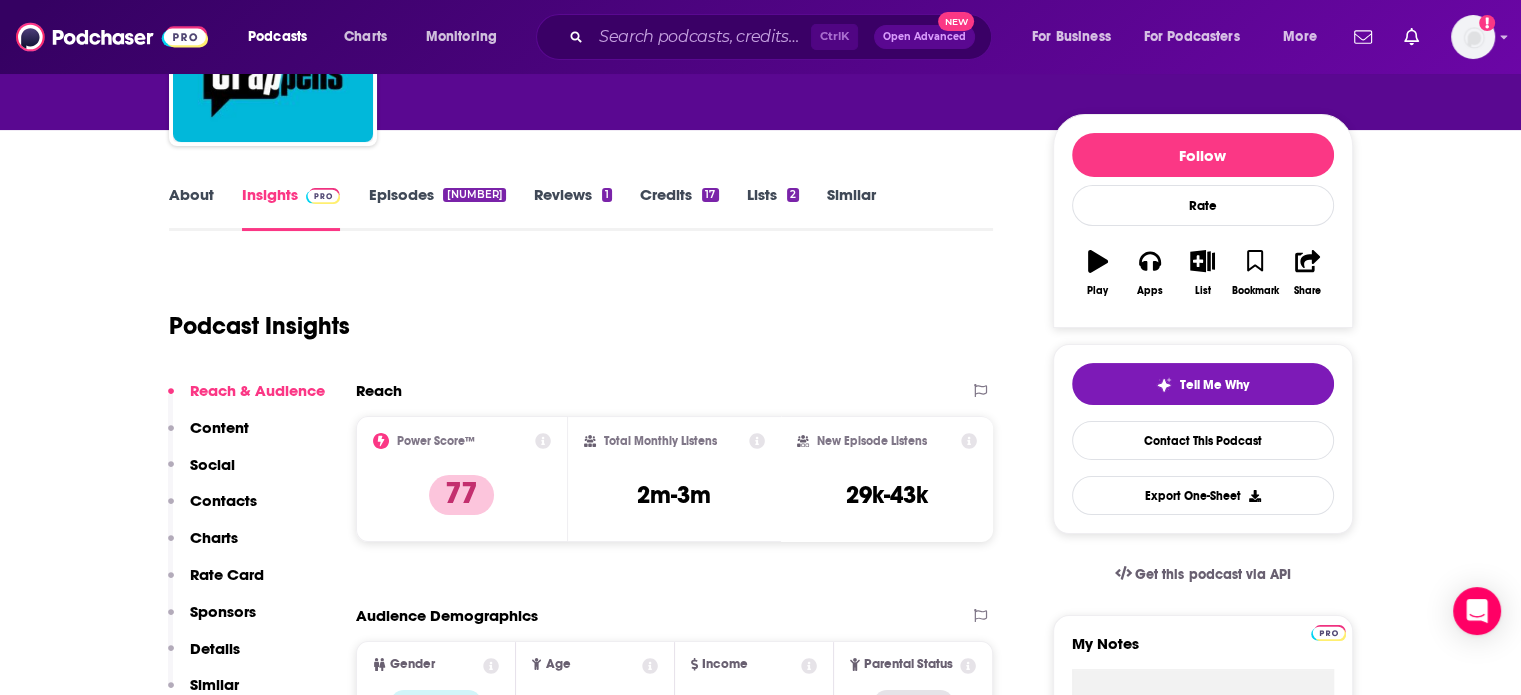 scroll, scrollTop: 200, scrollLeft: 0, axis: vertical 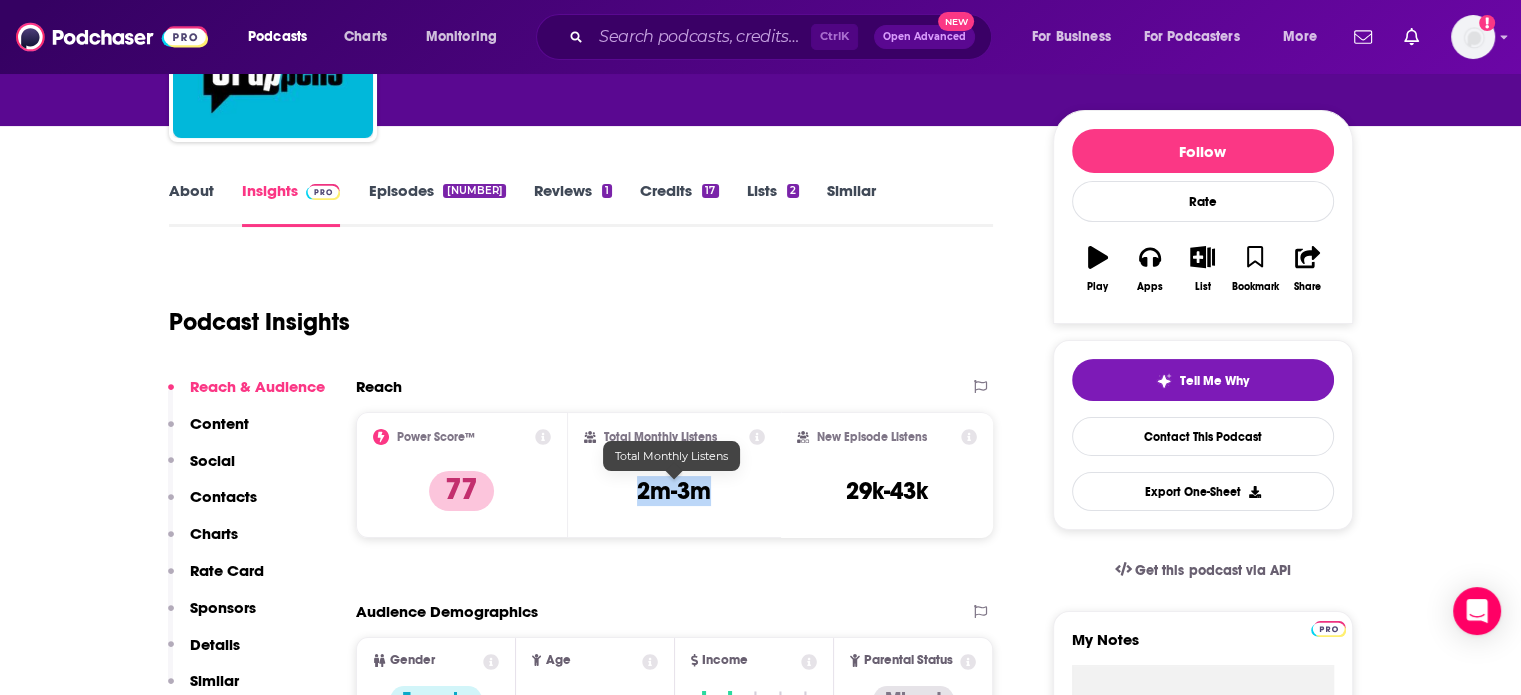 drag, startPoint x: 721, startPoint y: 493, endPoint x: 597, endPoint y: 498, distance: 124.10077 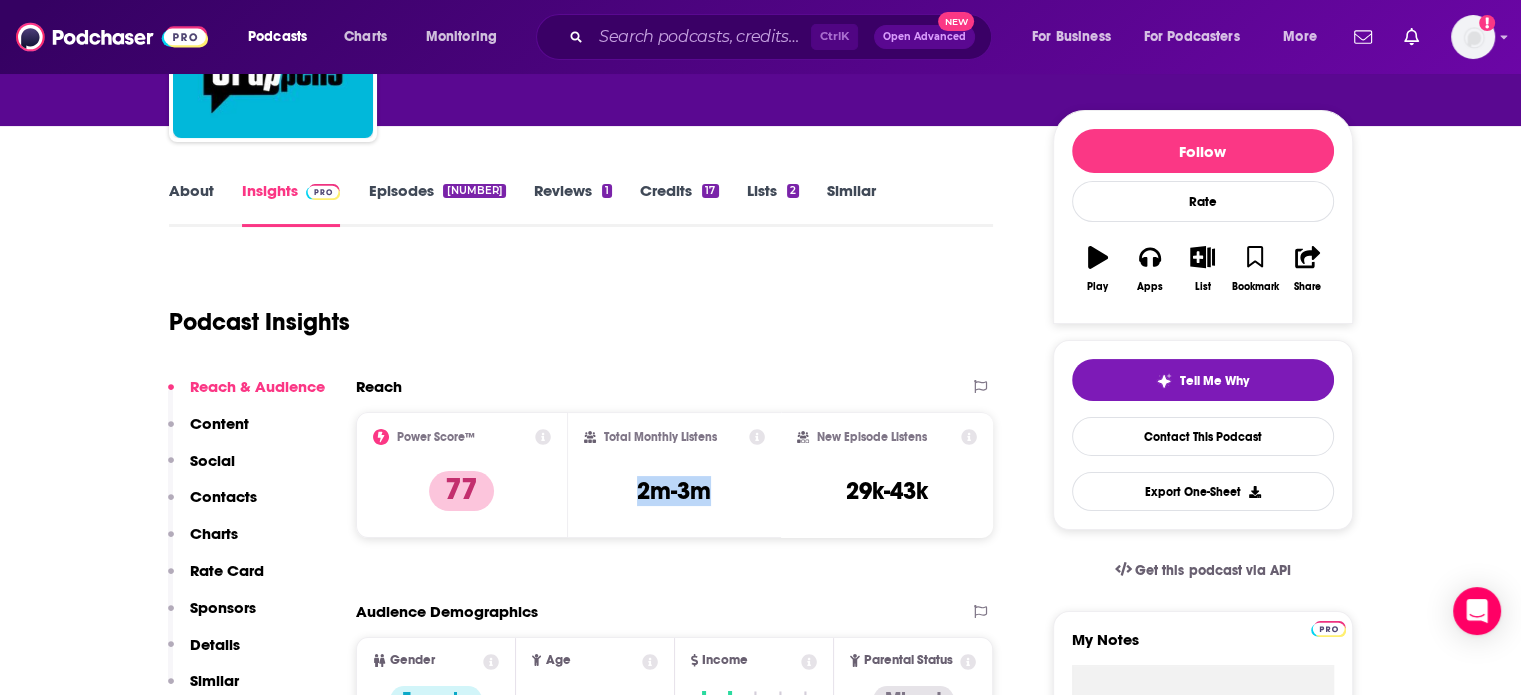 copy on "2m-3m" 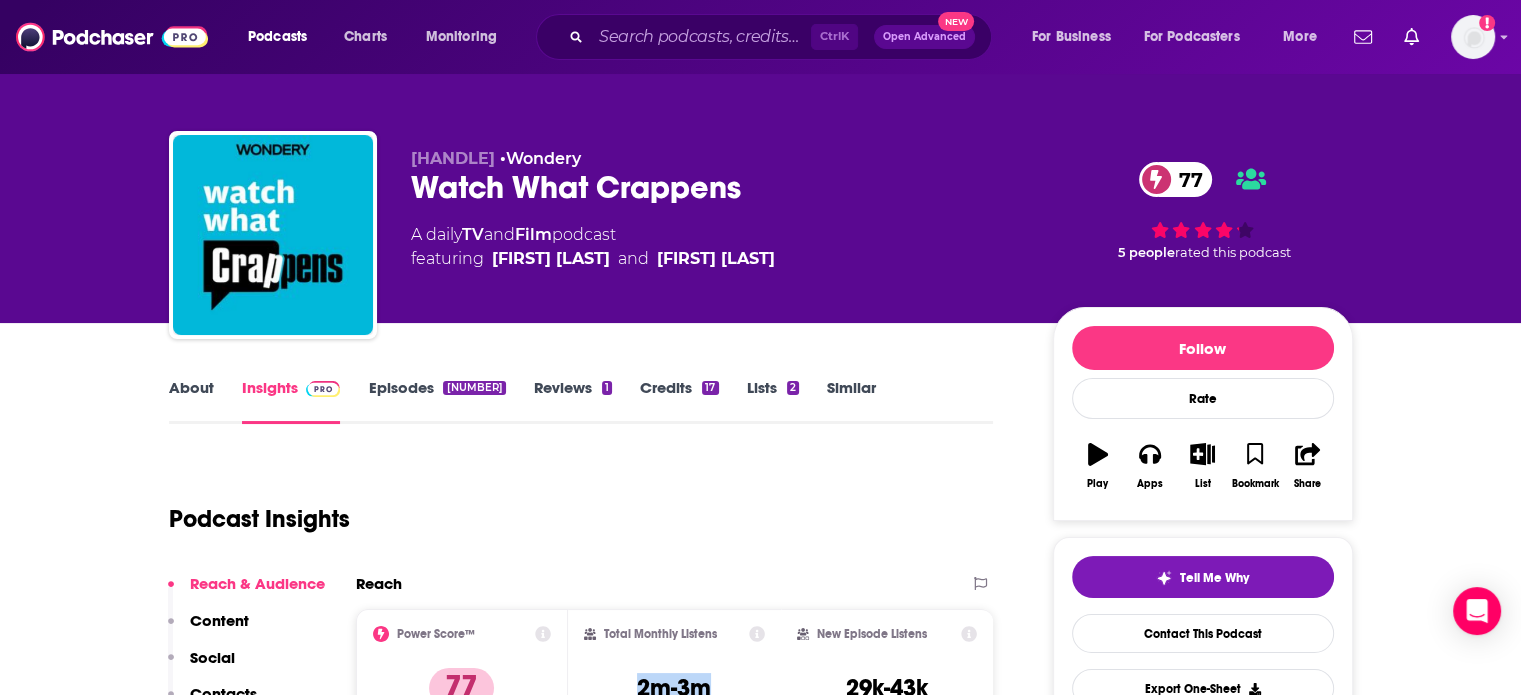 scroll, scrollTop: 0, scrollLeft: 0, axis: both 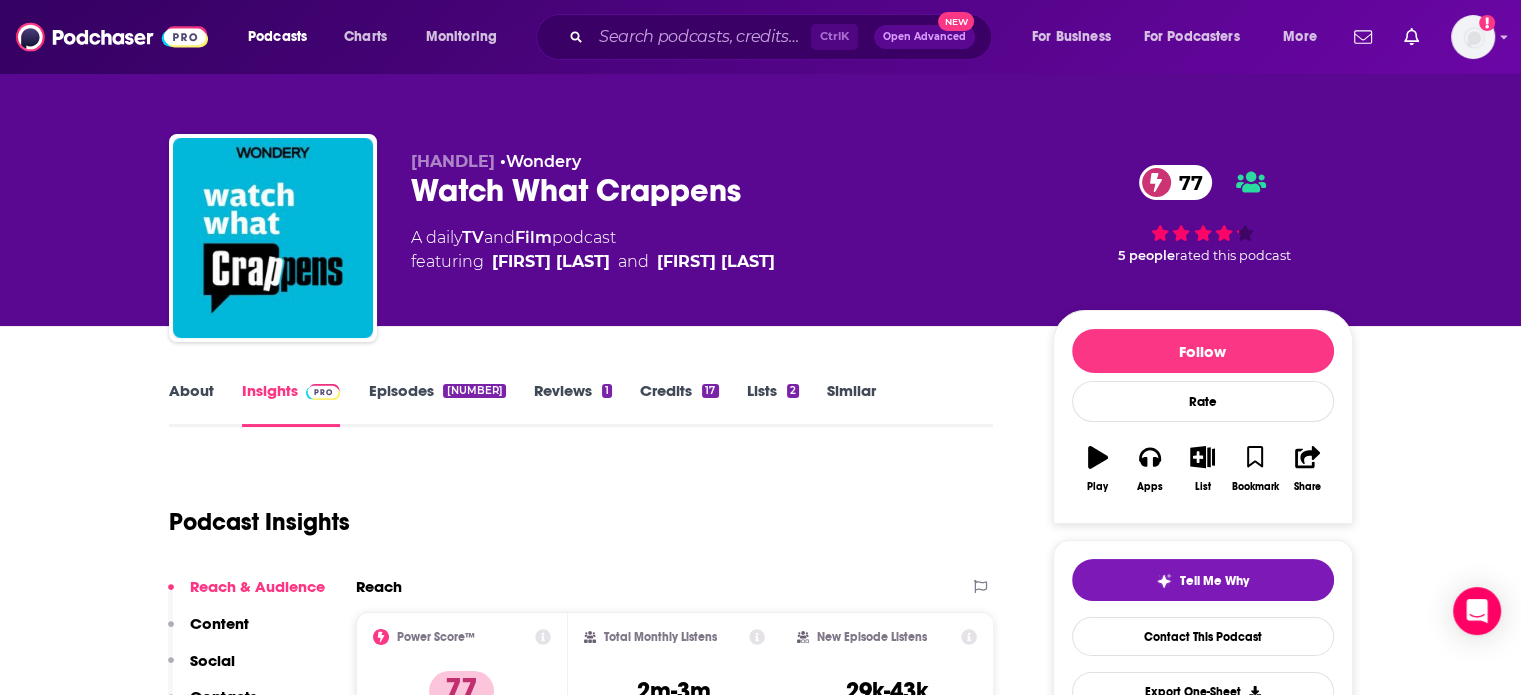 click on "Ctrl  K Open Advanced New" at bounding box center [764, 37] 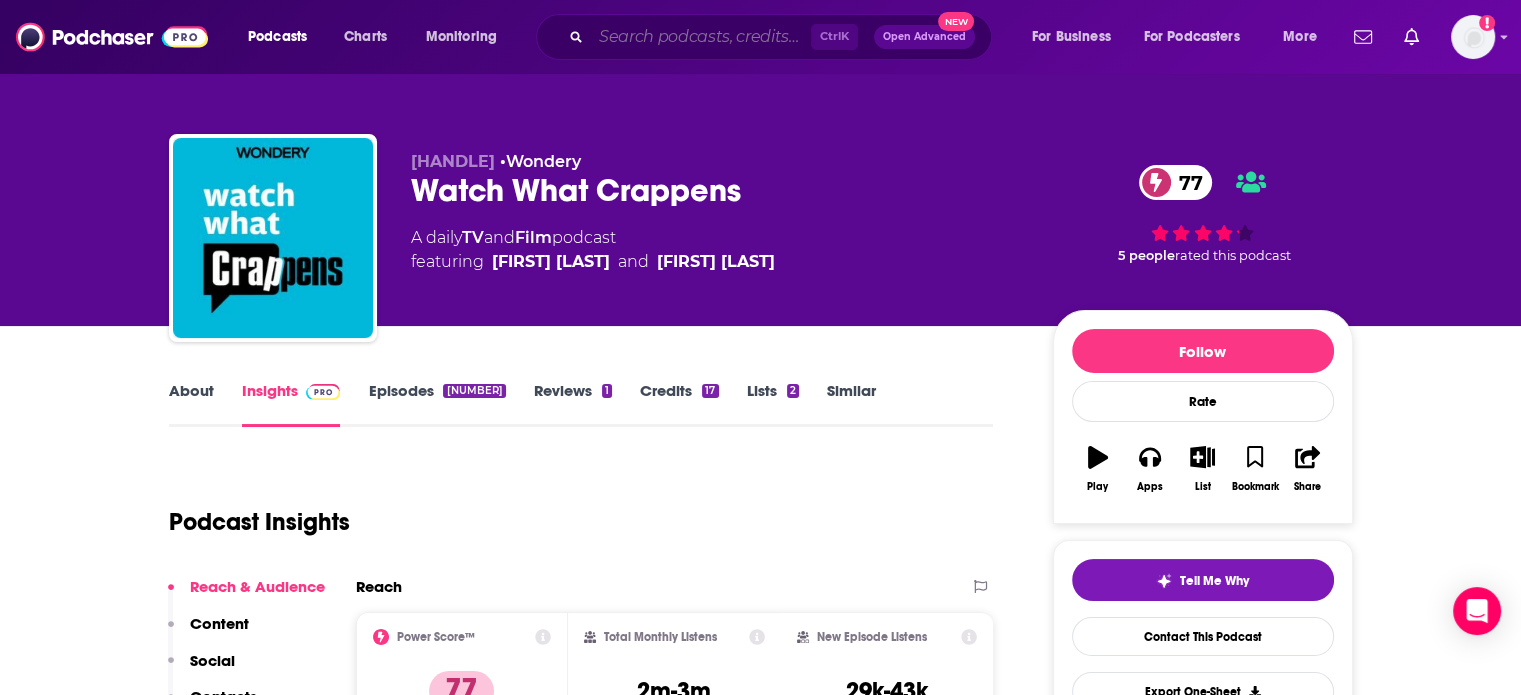 click at bounding box center (701, 37) 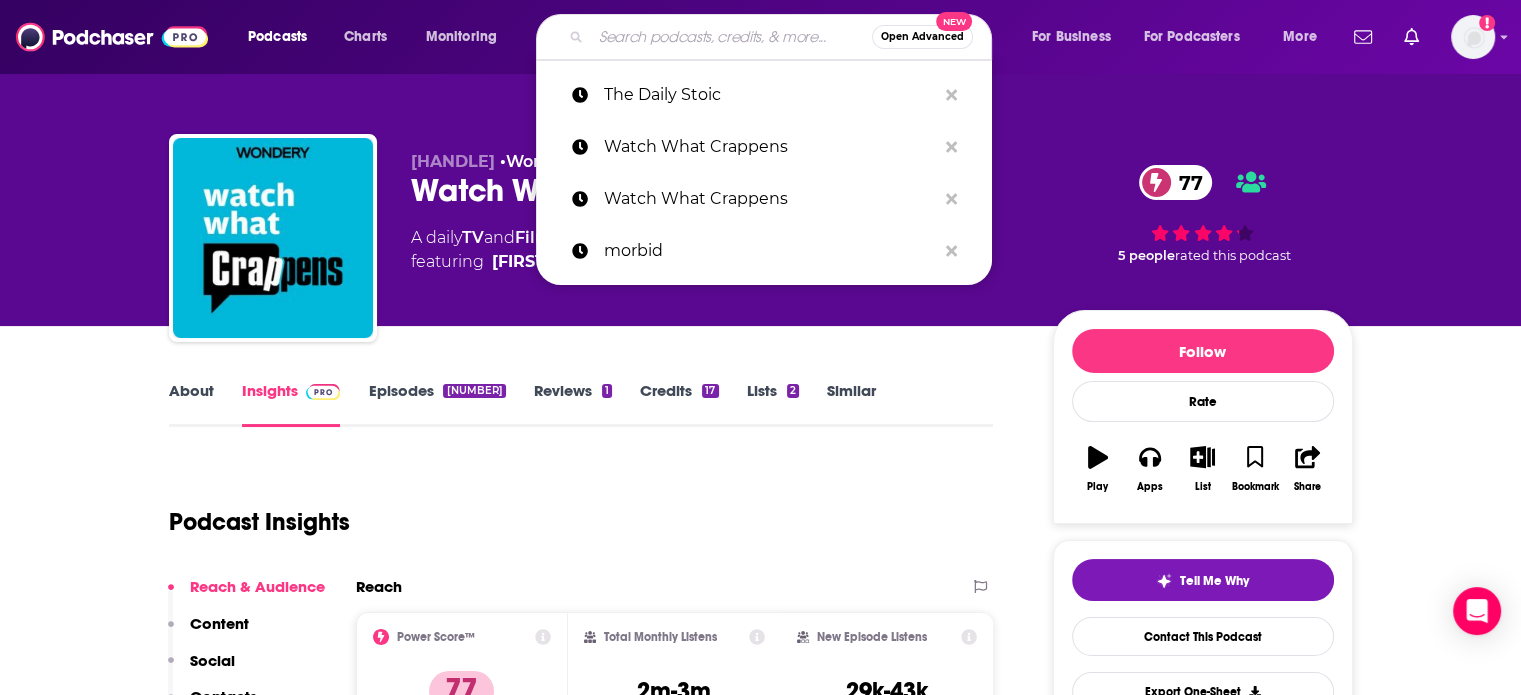 paste on "Respectful Parenting: Janet Lansbury Unruffled" 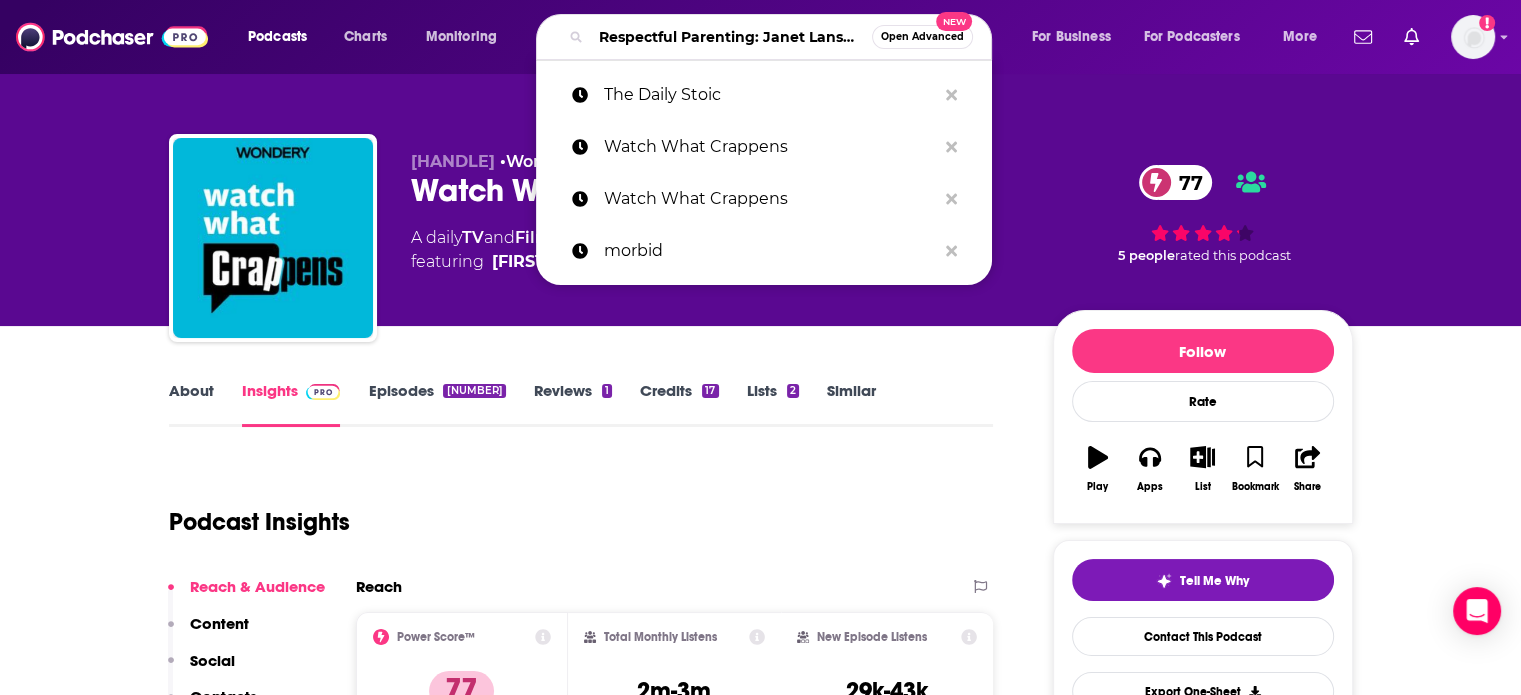 scroll, scrollTop: 0, scrollLeft: 127, axis: horizontal 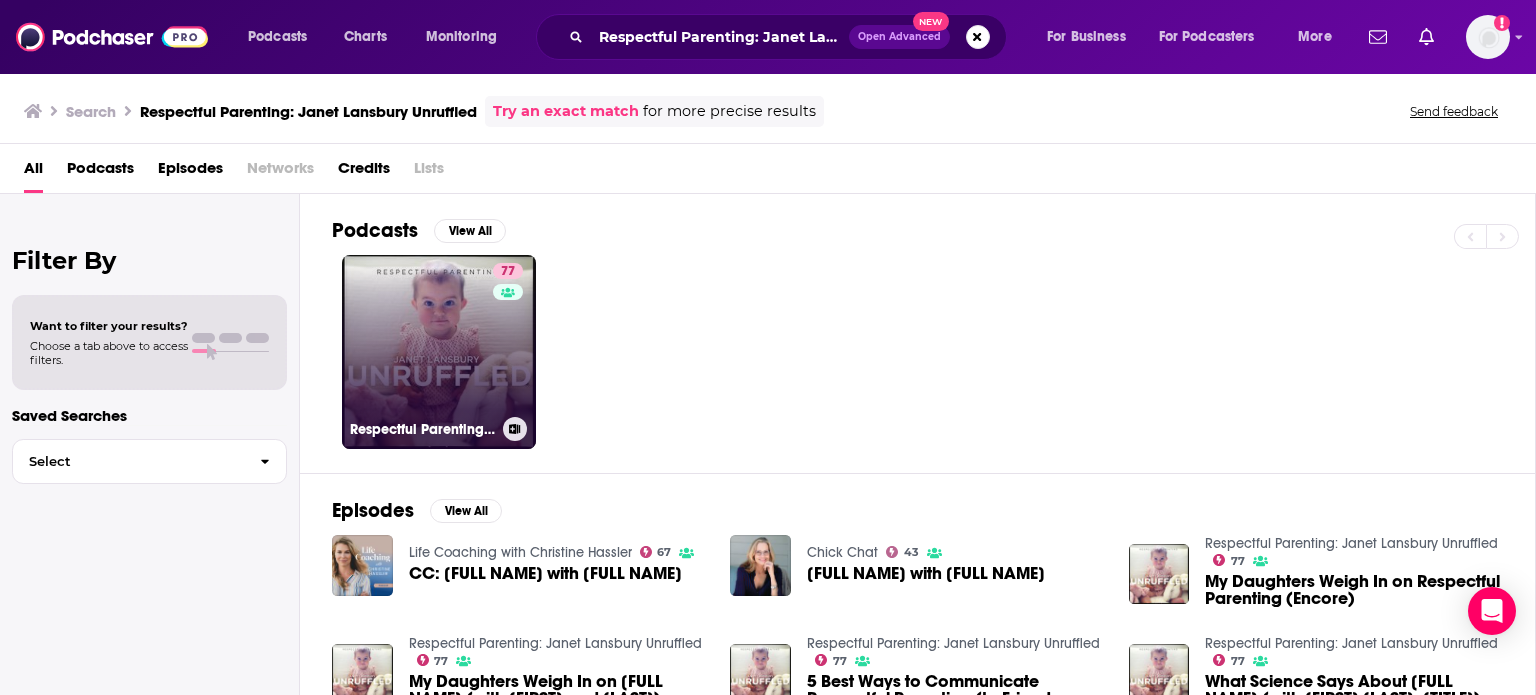 click on "[NUMBER] [FULL NAME]" at bounding box center (439, 352) 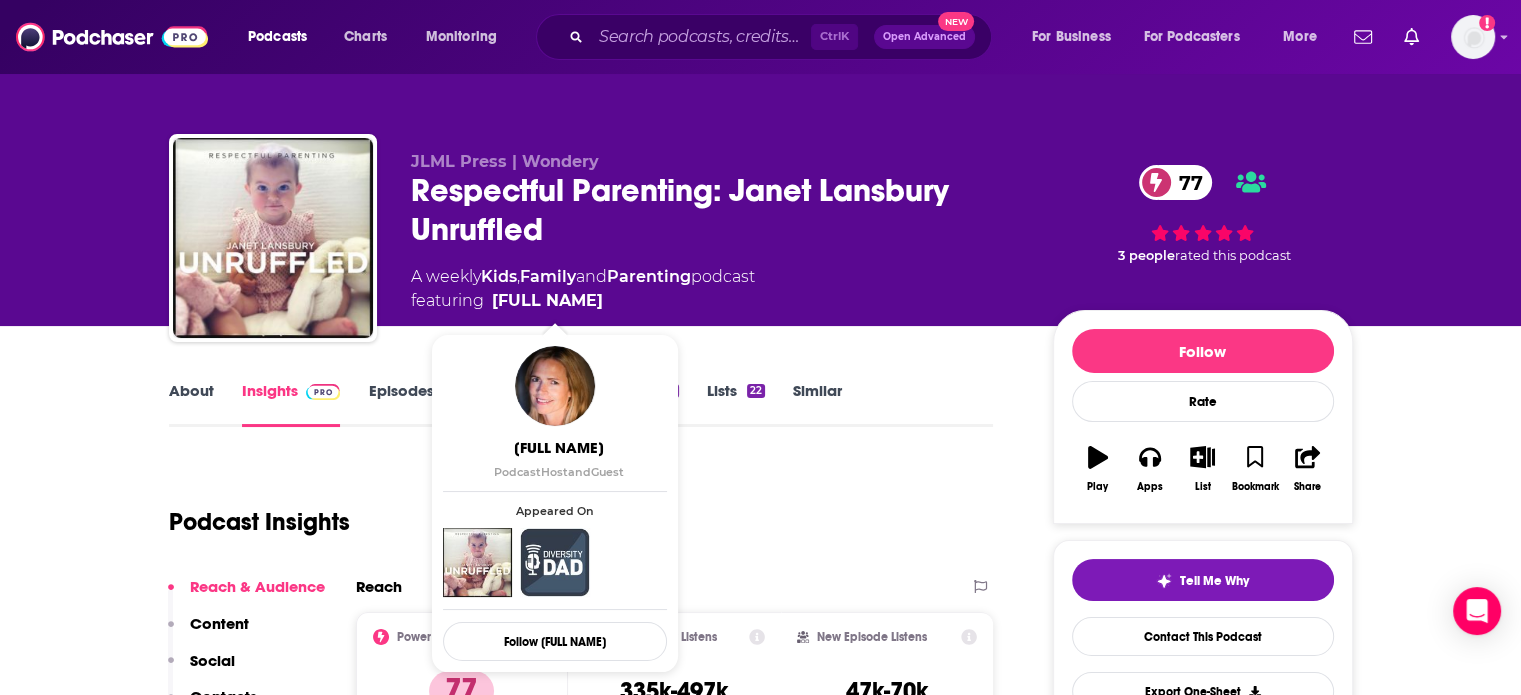 drag, startPoint x: 660, startPoint y: 307, endPoint x: 616, endPoint y: 299, distance: 44.72136 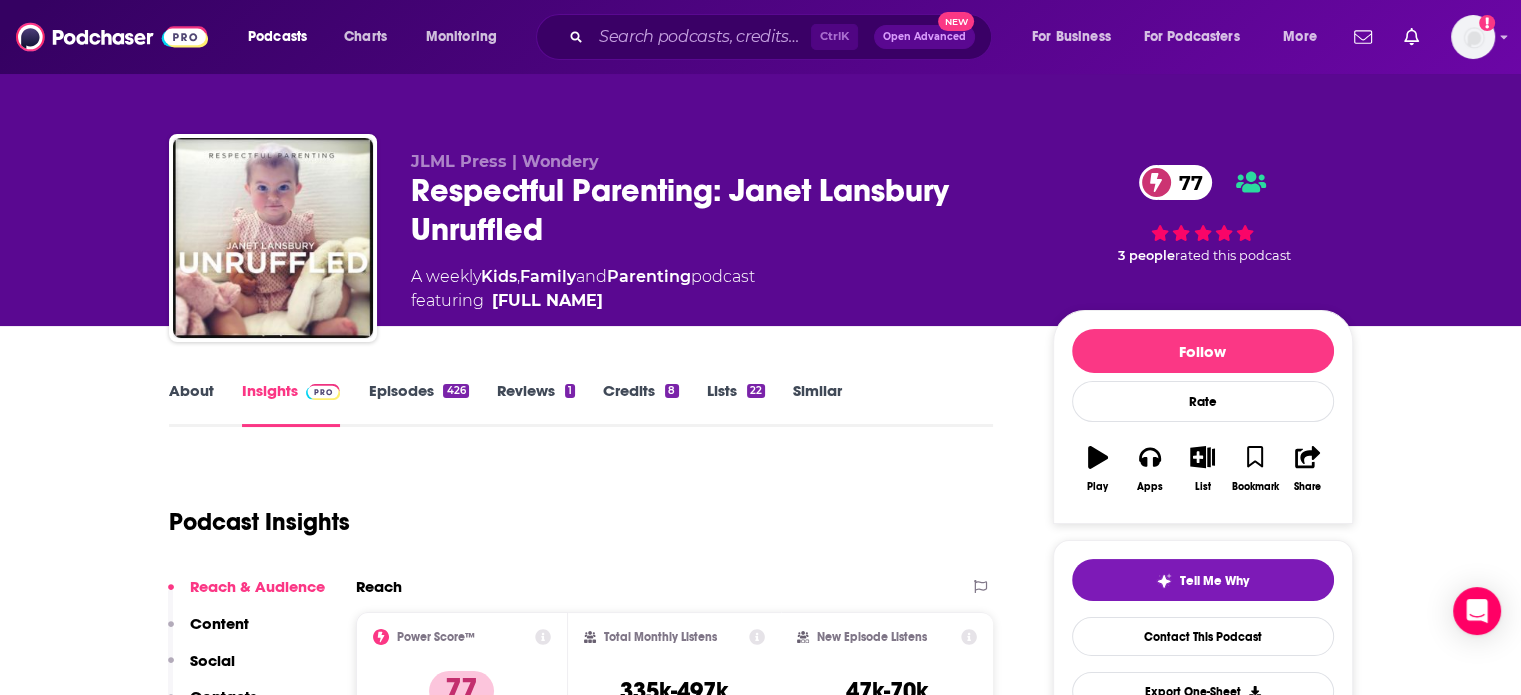 copy on "[FULL NAME]" 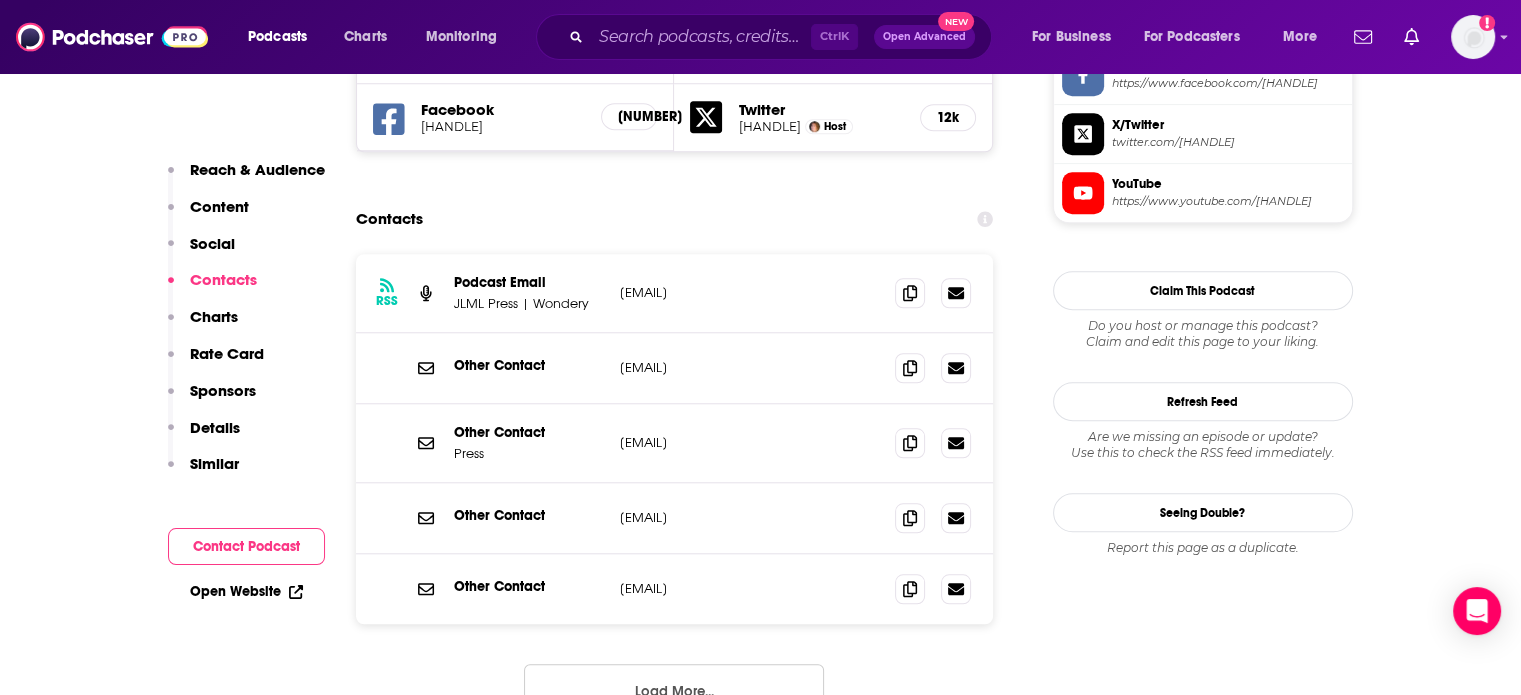 scroll, scrollTop: 1800, scrollLeft: 0, axis: vertical 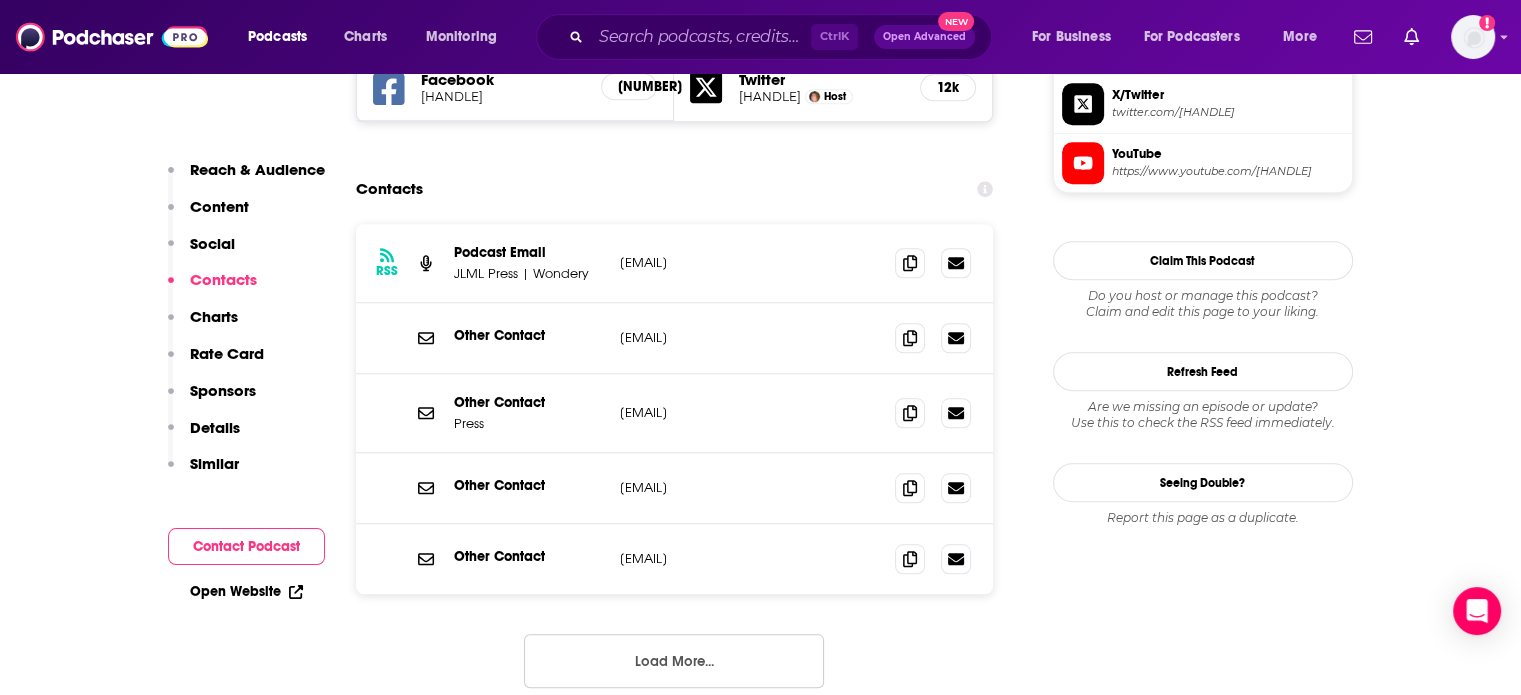 click on "[EMAIL]" at bounding box center [750, 262] 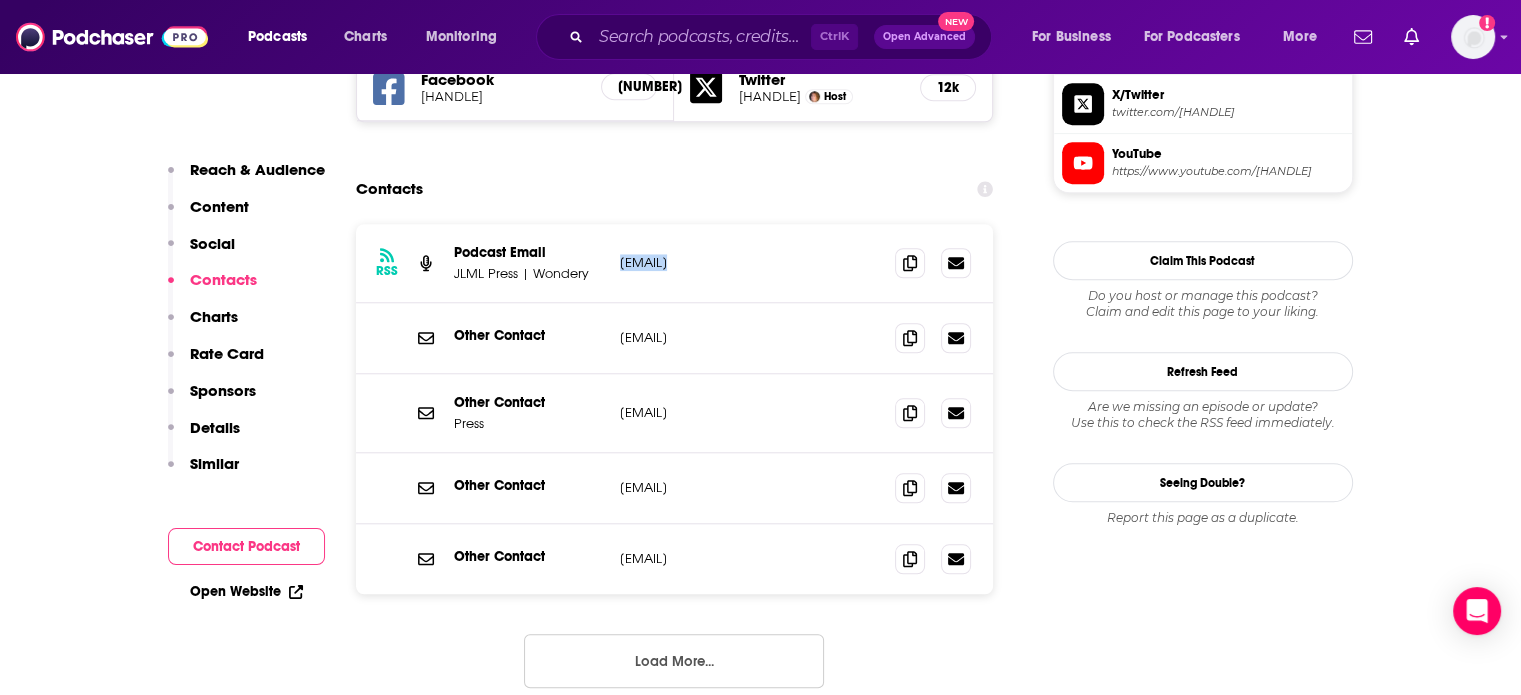 click on "[EMAIL]" at bounding box center [750, 262] 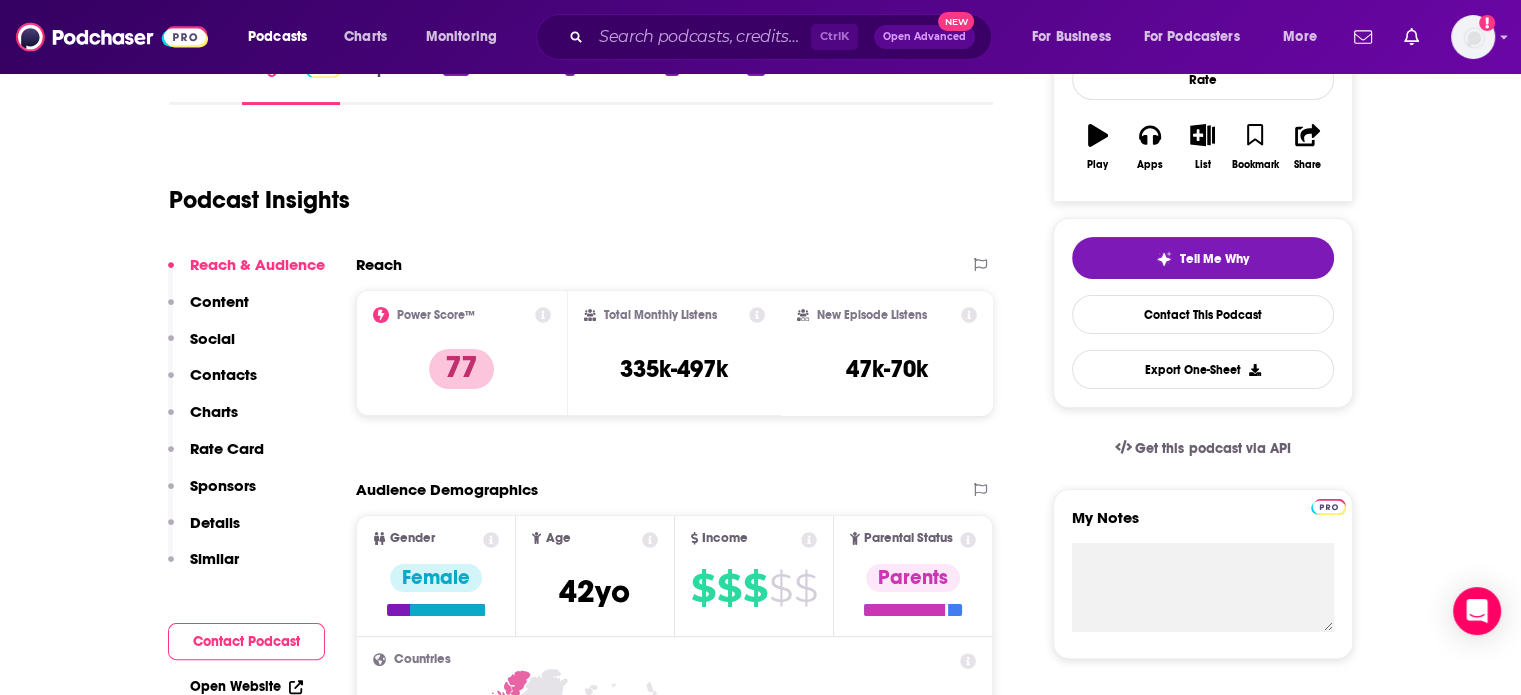 scroll, scrollTop: 300, scrollLeft: 0, axis: vertical 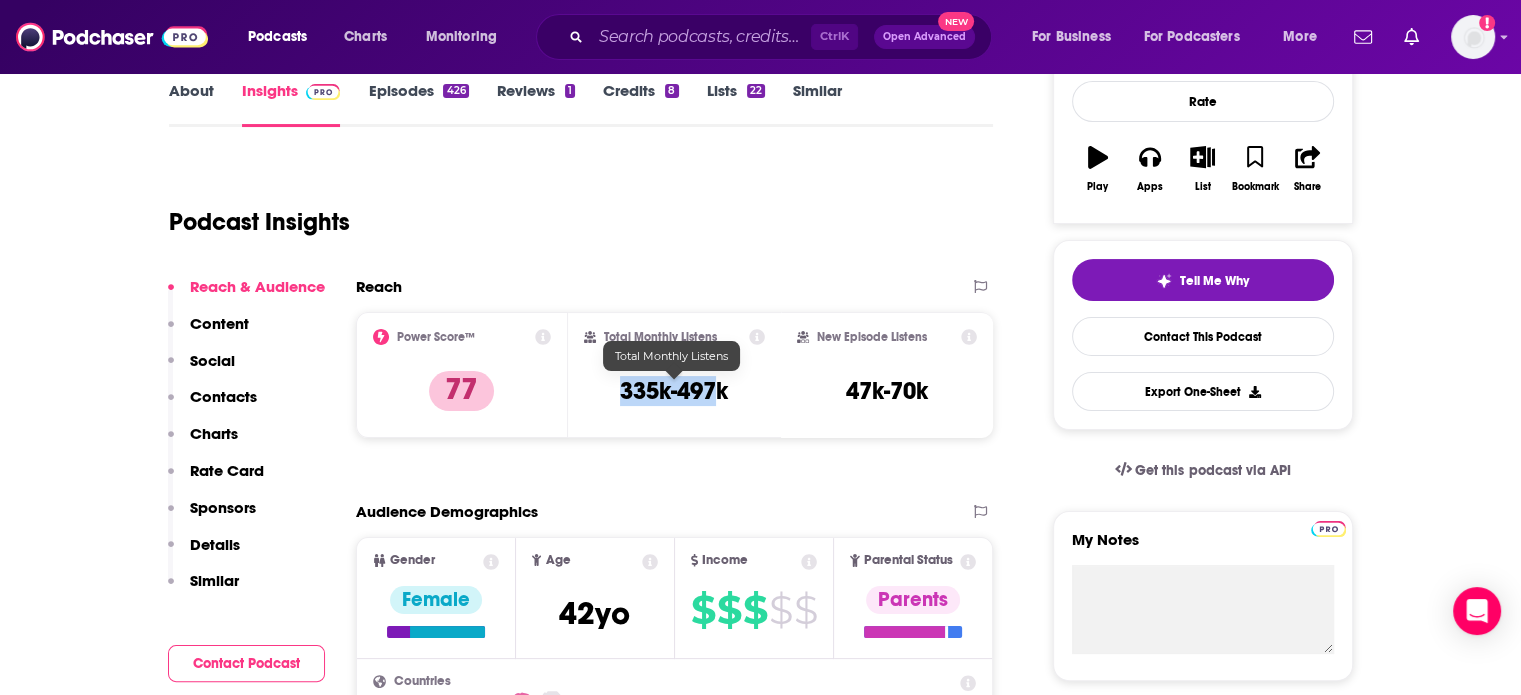drag, startPoint x: 709, startPoint y: 399, endPoint x: 607, endPoint y: 407, distance: 102.31325 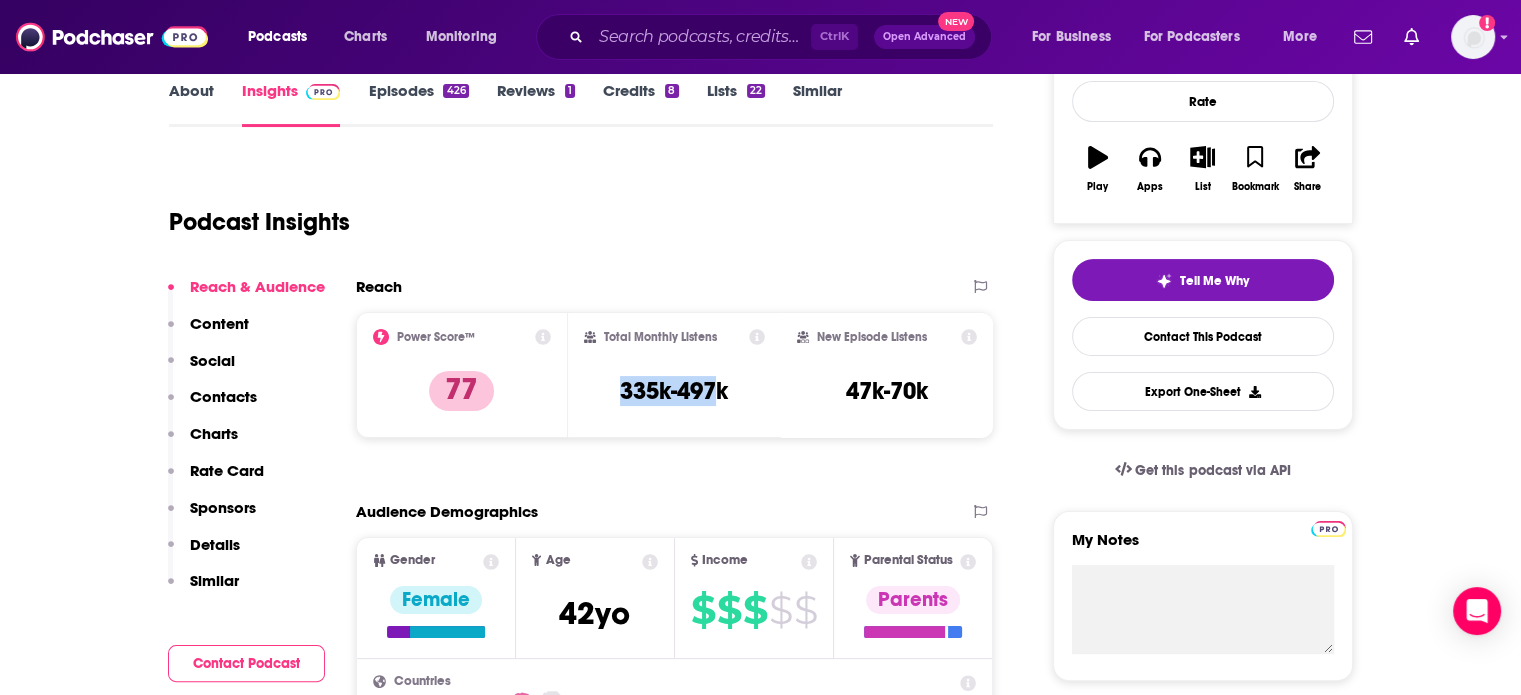 click on "Total Monthly Listens [NUMBER]" at bounding box center (674, 375) 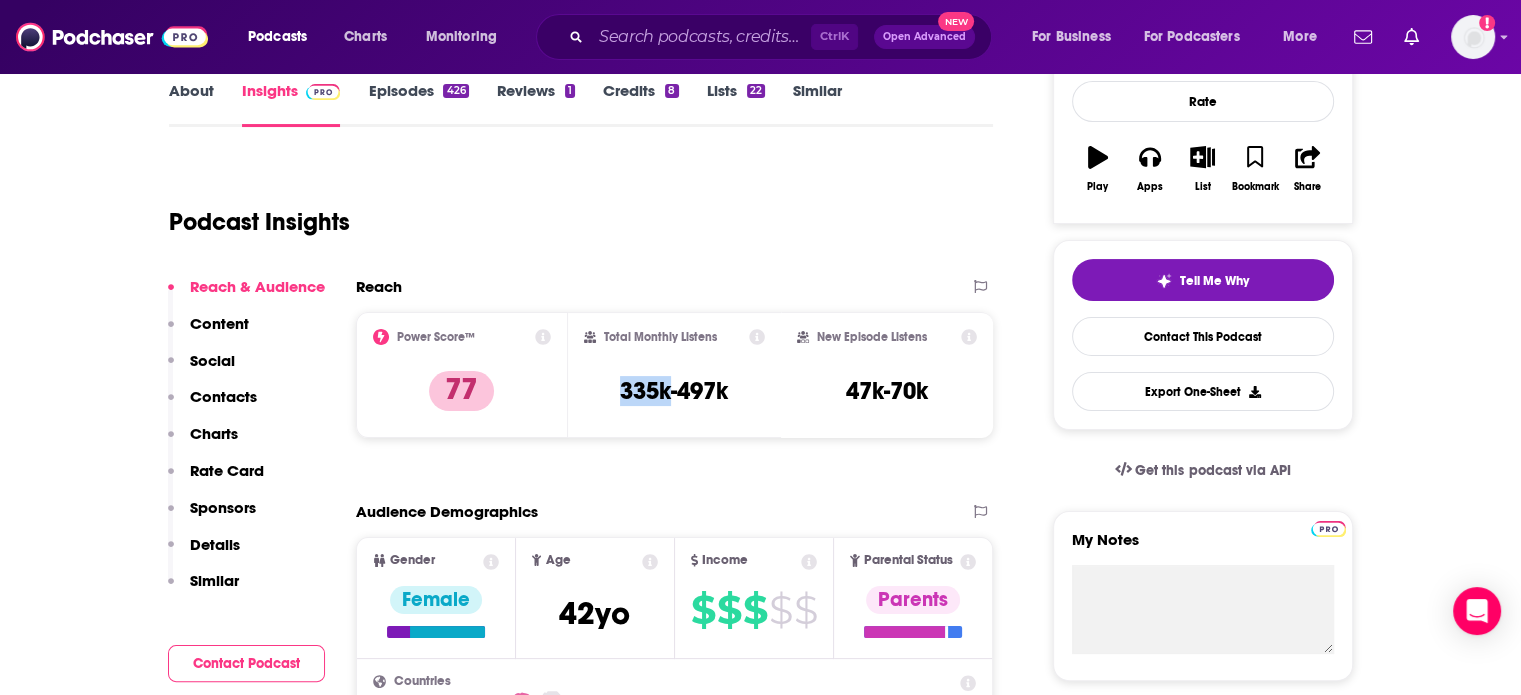 click on "Total Monthly Listens [NUMBER]" at bounding box center (674, 375) 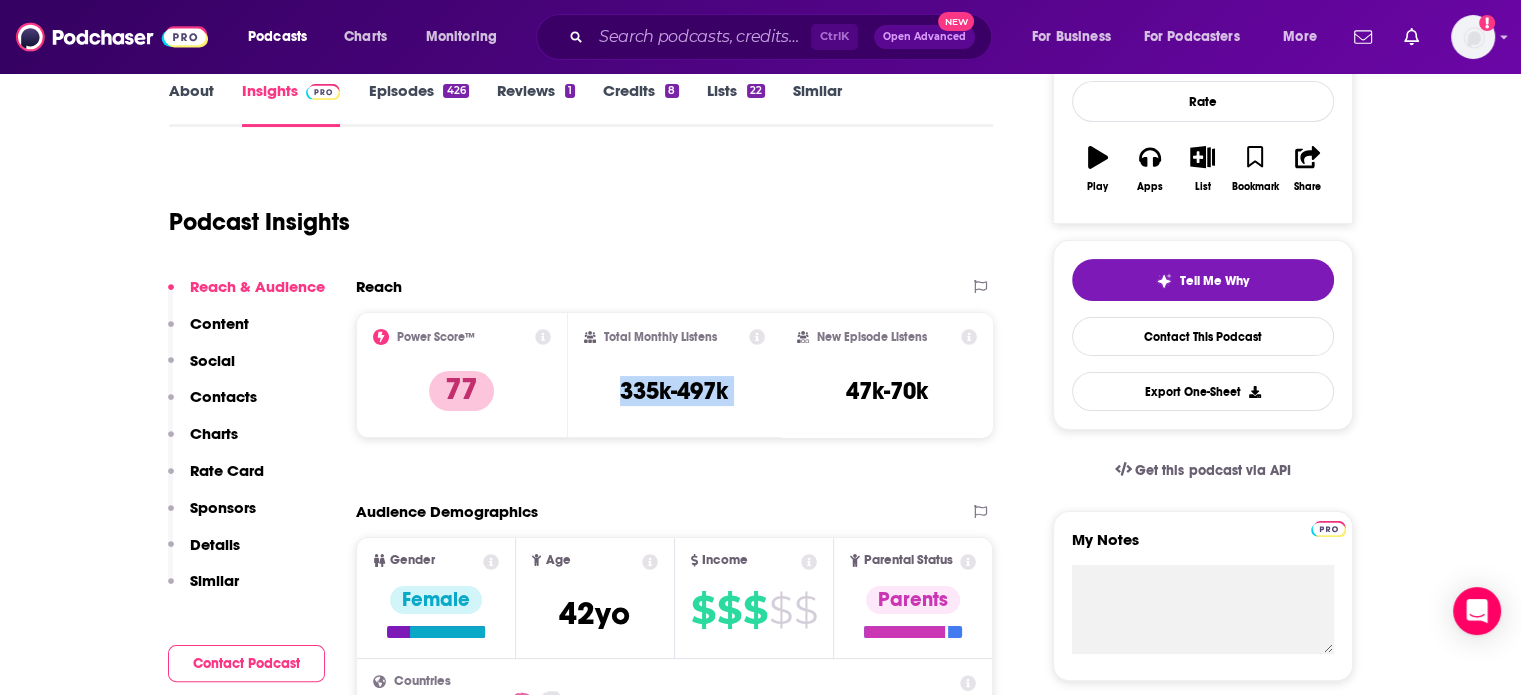 click on "Total Monthly Listens [NUMBER]" at bounding box center [674, 375] 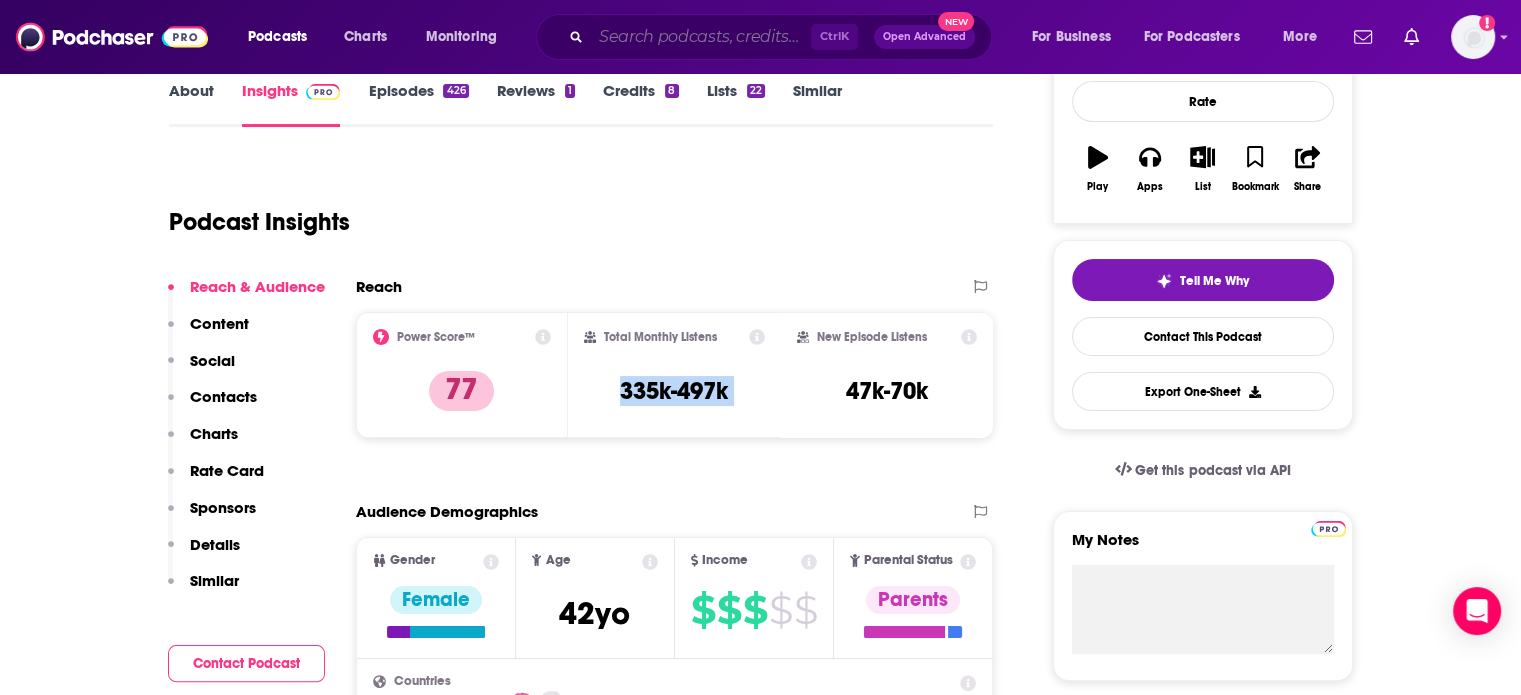 click at bounding box center (701, 37) 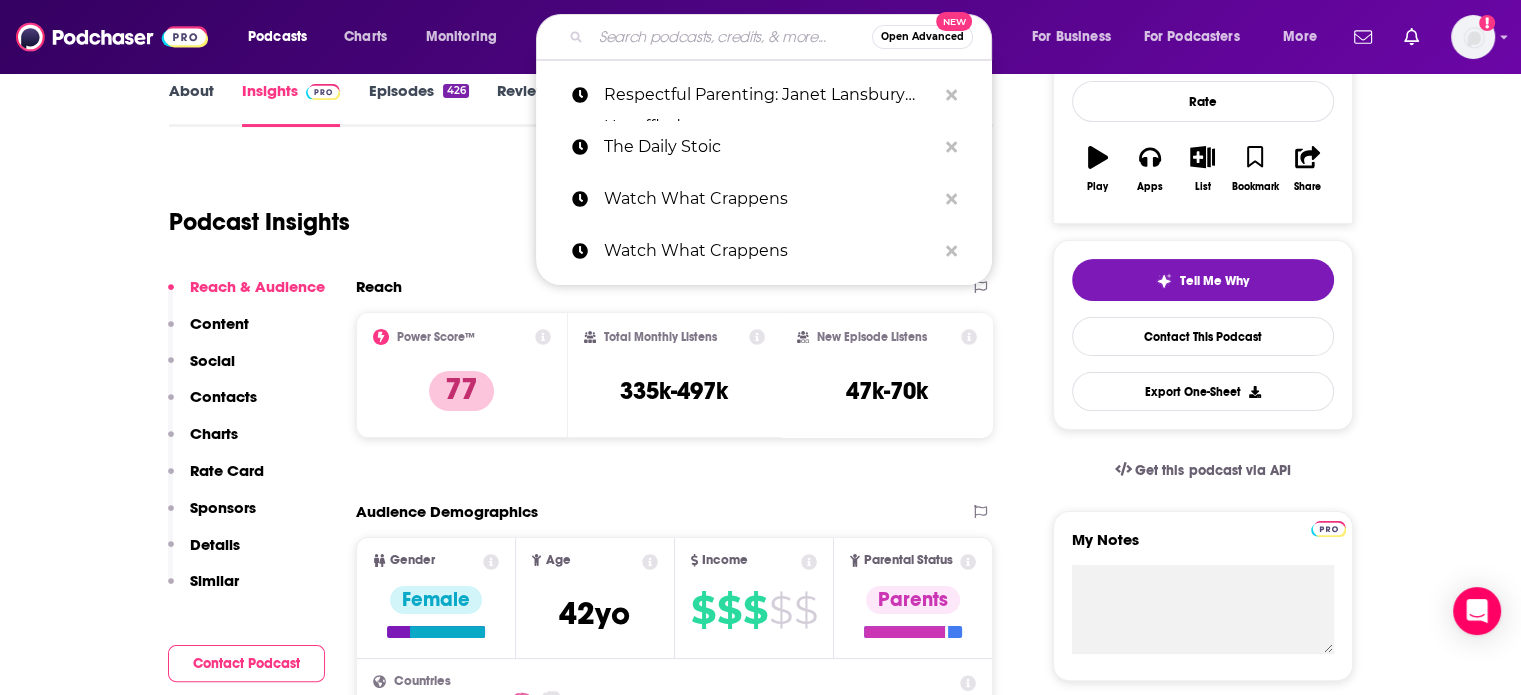 paste on "[FULL NAME]" 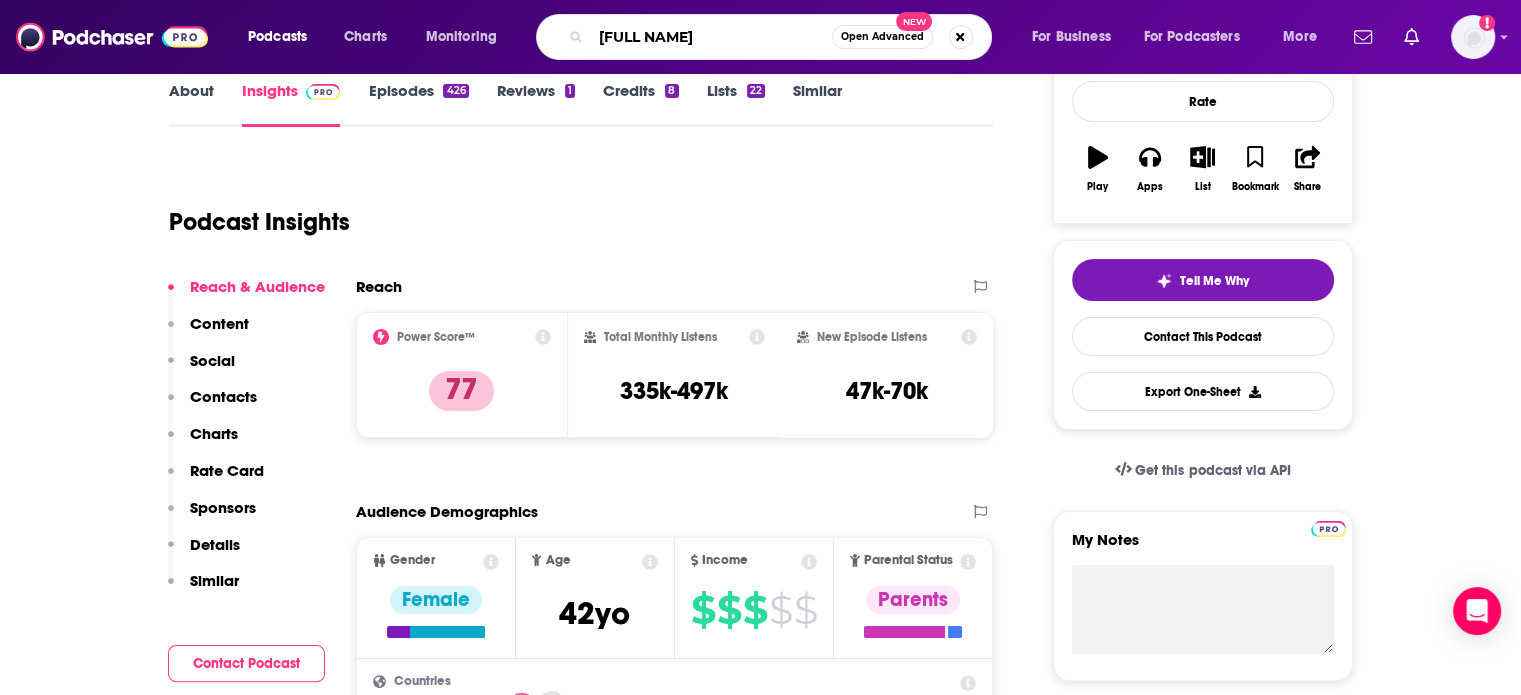 type on "[FULL NAME]" 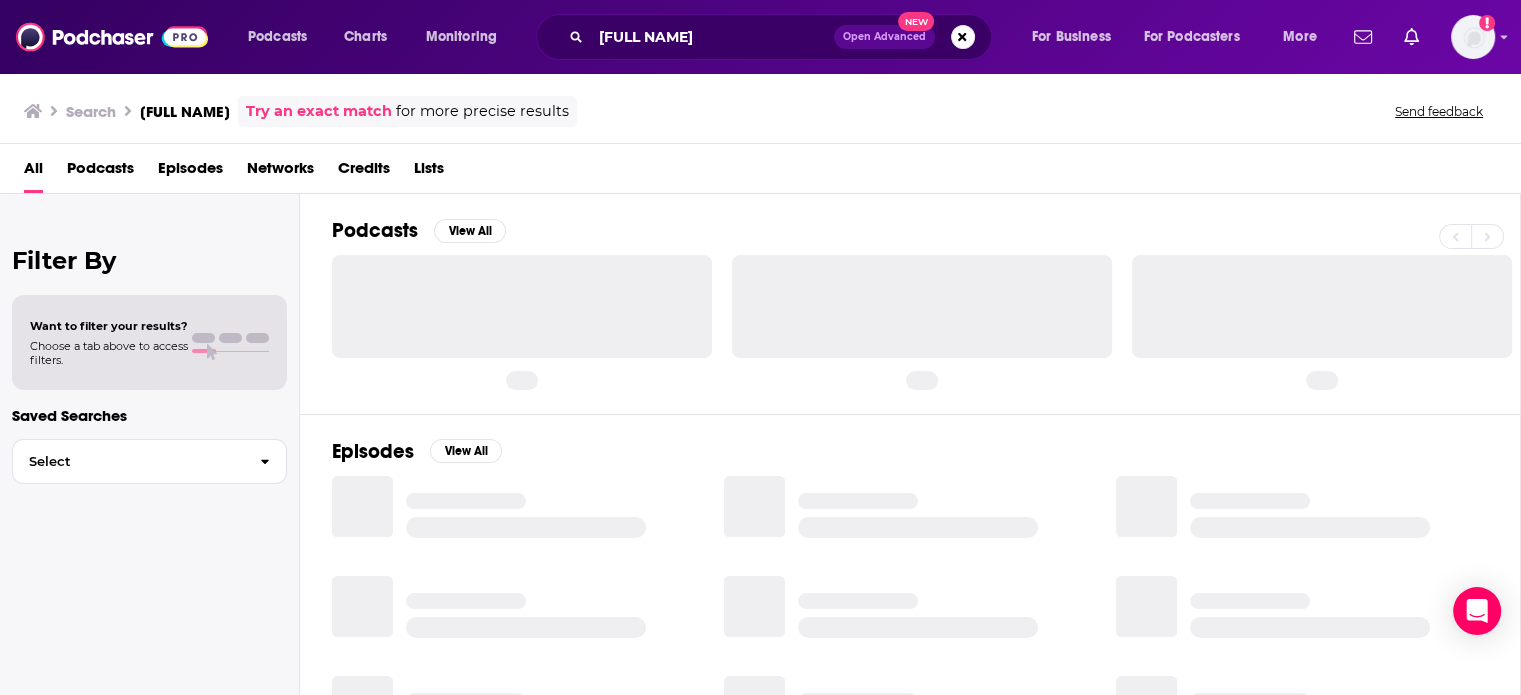 scroll, scrollTop: 0, scrollLeft: 0, axis: both 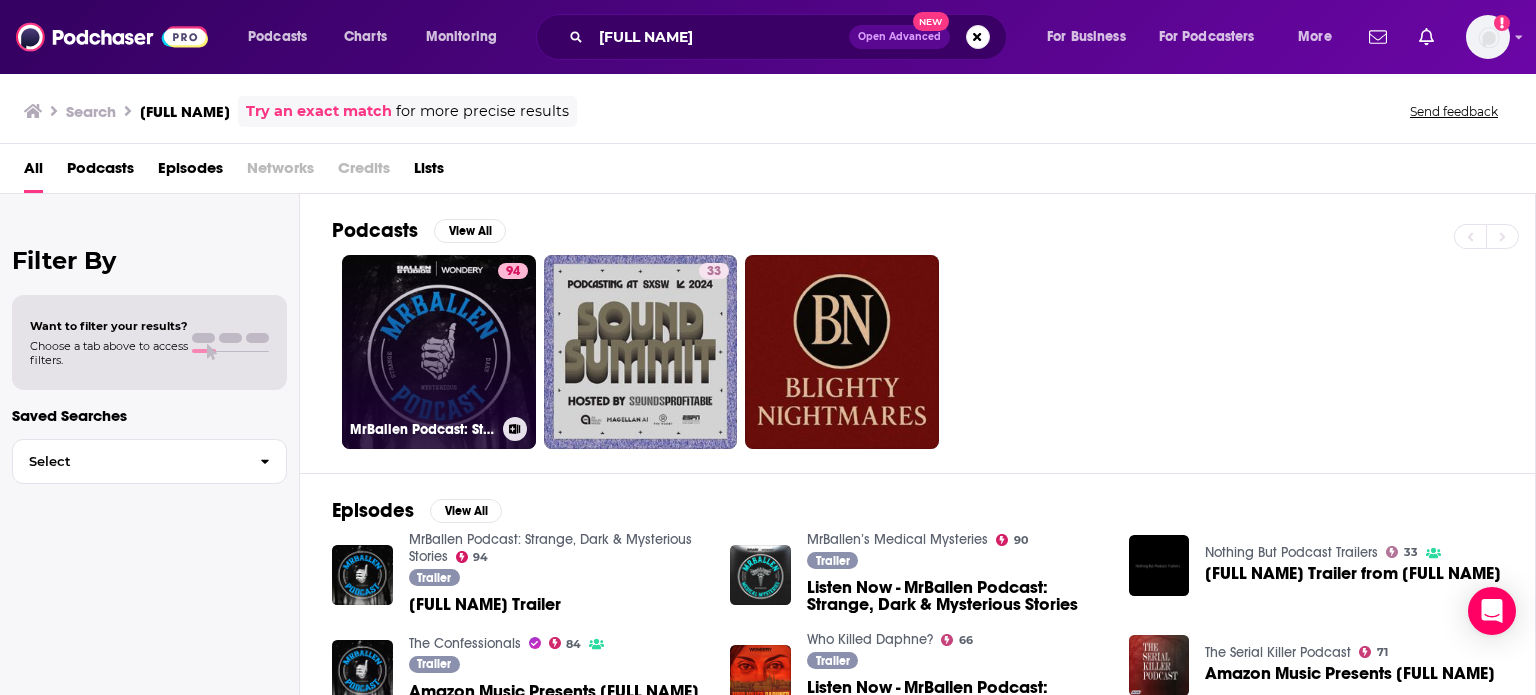 click on "[NUMBER] [FULL NAME]" at bounding box center [439, 352] 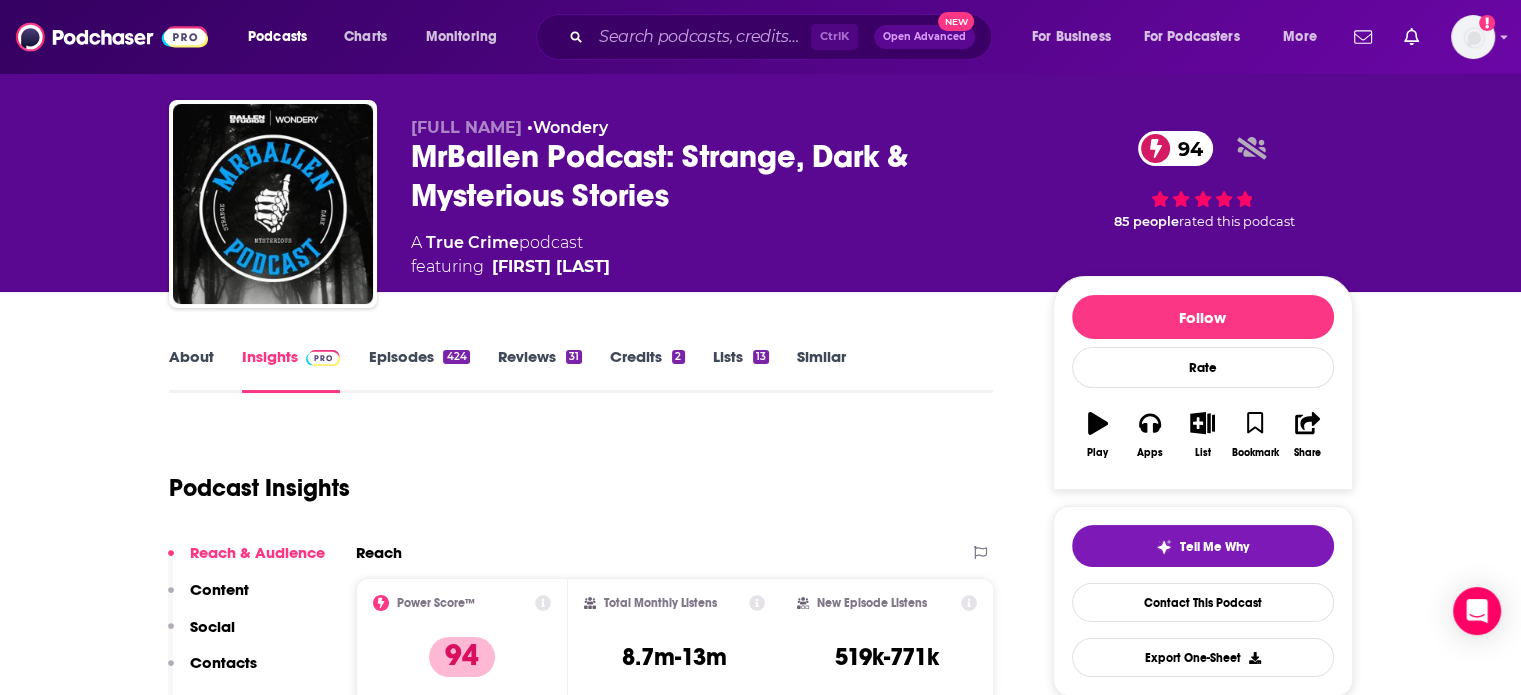 scroll, scrollTop: 0, scrollLeft: 0, axis: both 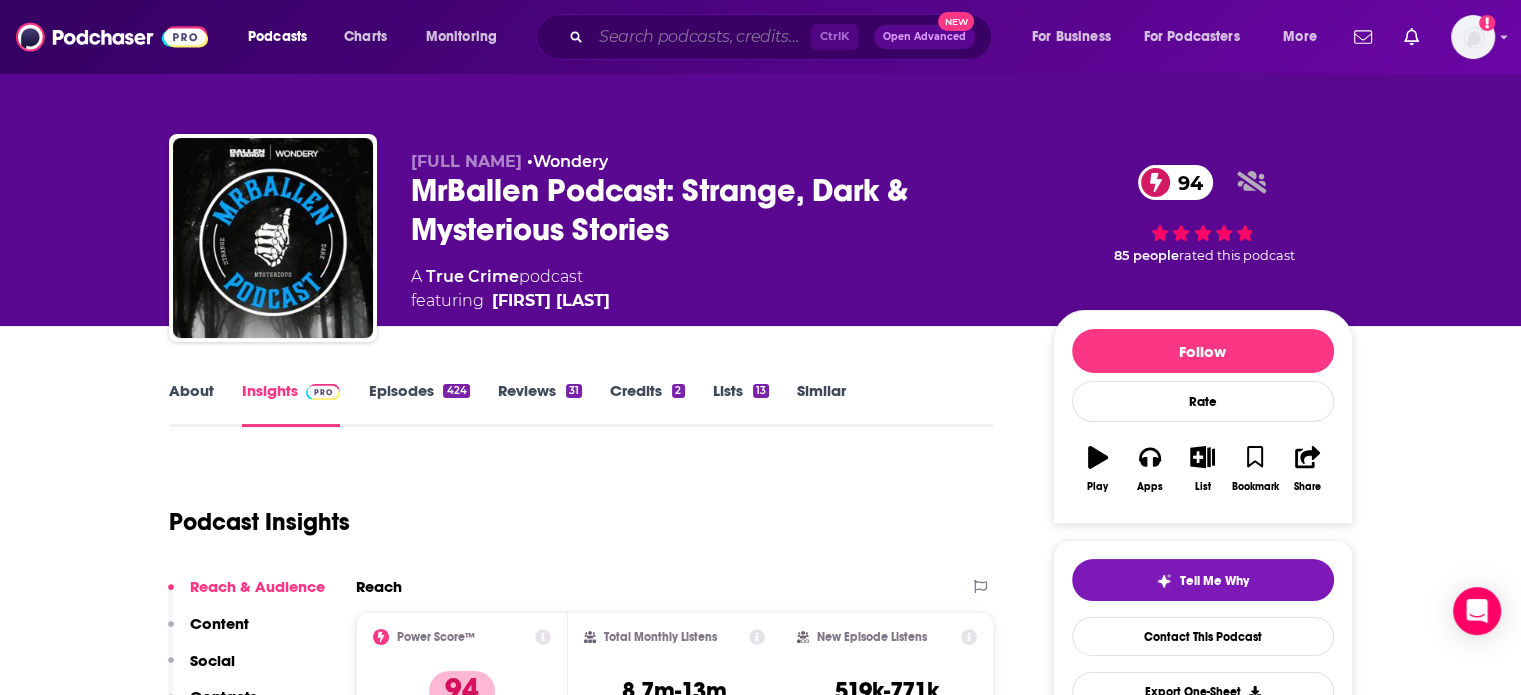 click at bounding box center (701, 37) 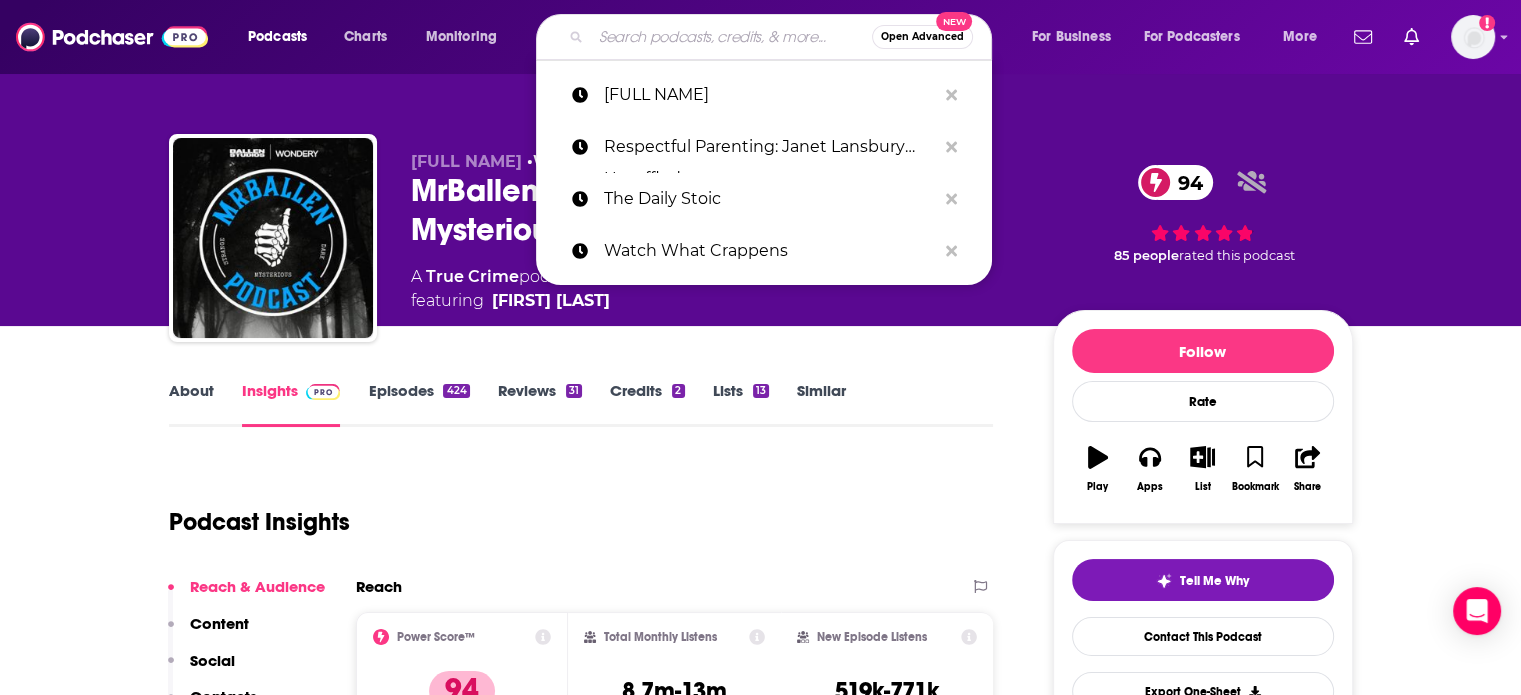 paste on "Wow in the World" 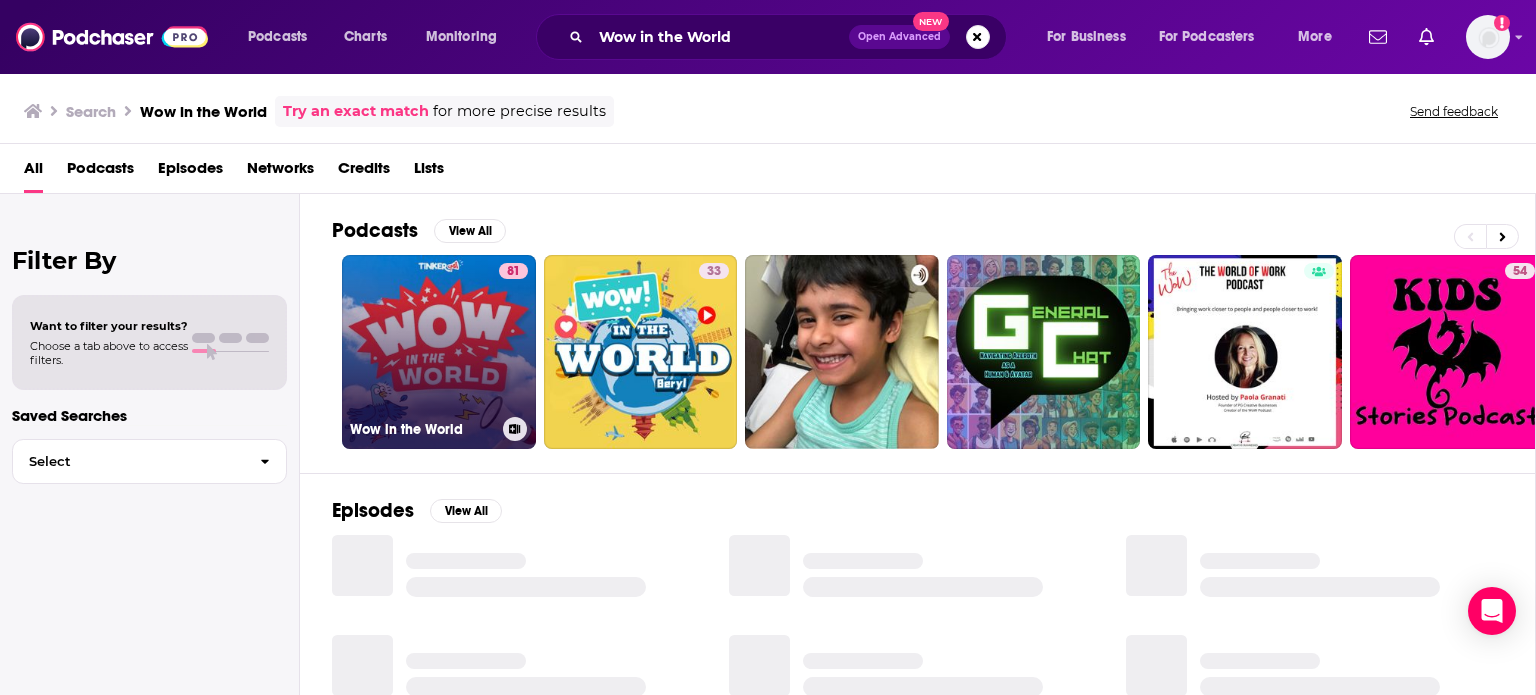 click on "[NUMBER] [FULL NAME]" at bounding box center [439, 352] 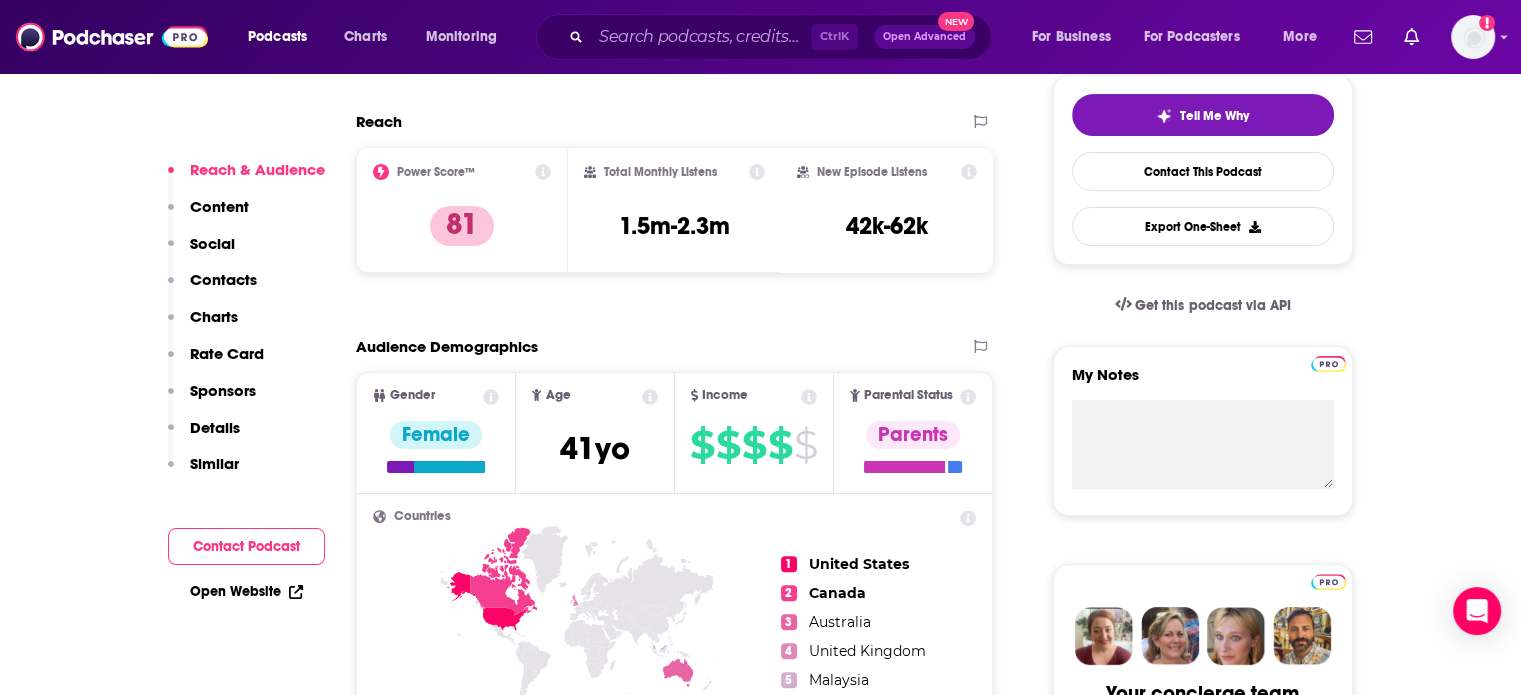 scroll, scrollTop: 500, scrollLeft: 0, axis: vertical 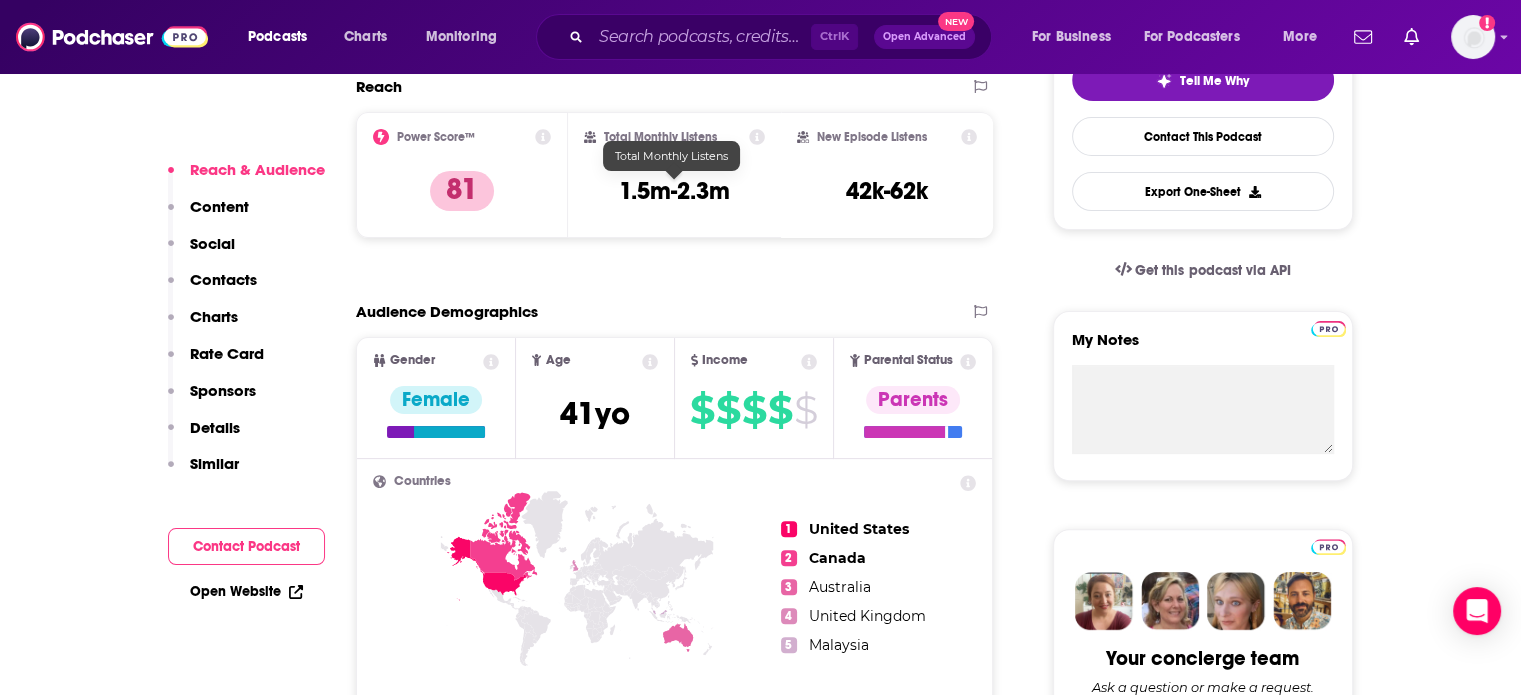 click on "1.5m-2.3m" at bounding box center (674, 191) 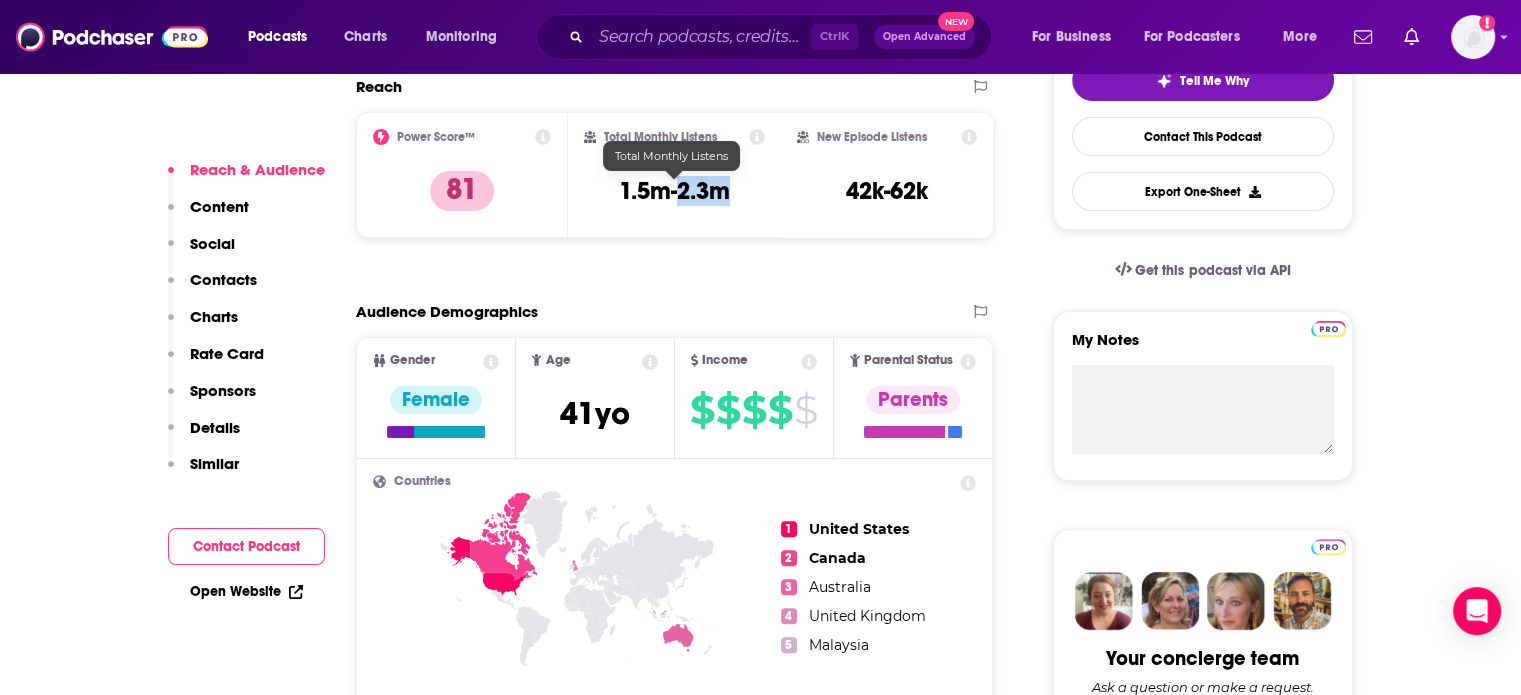 click on "1.5m-2.3m" at bounding box center [674, 191] 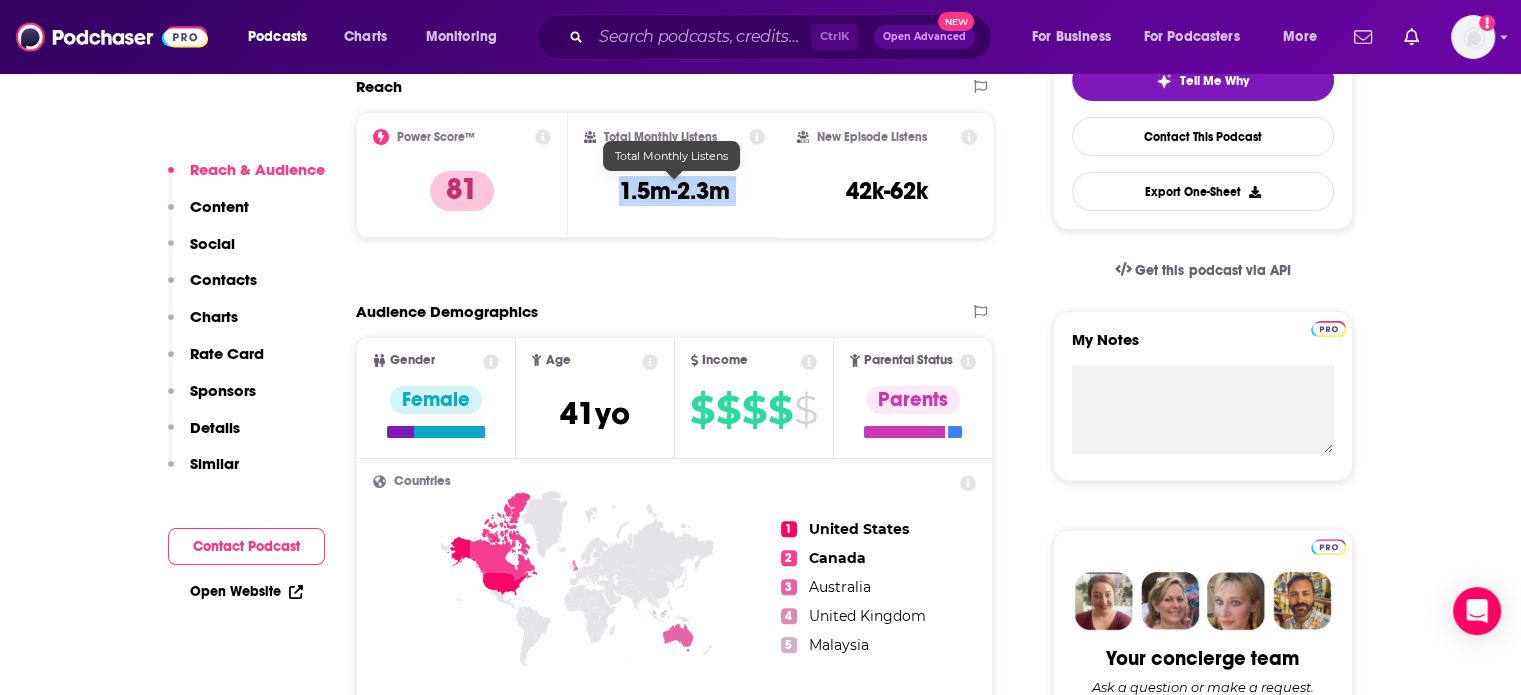 click on "1.5m-2.3m" at bounding box center (674, 191) 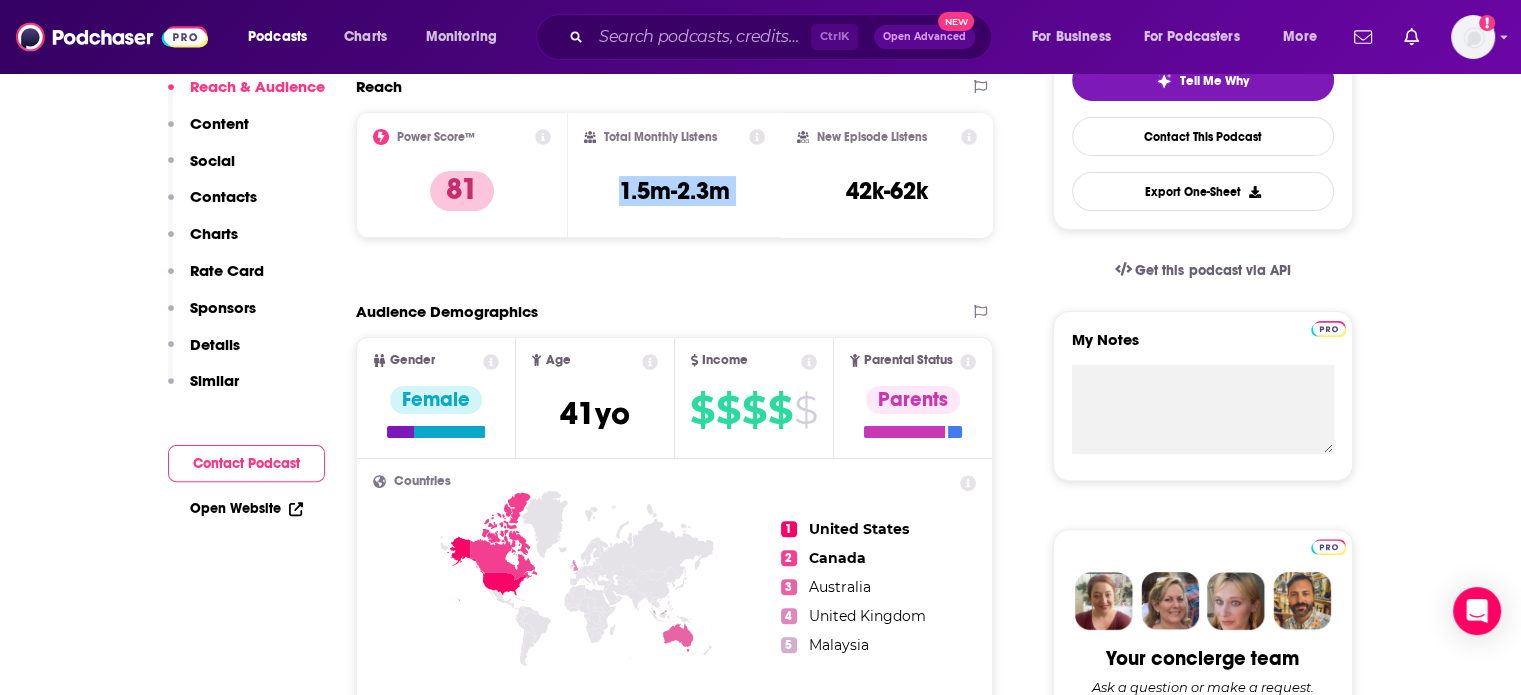 scroll, scrollTop: 0, scrollLeft: 0, axis: both 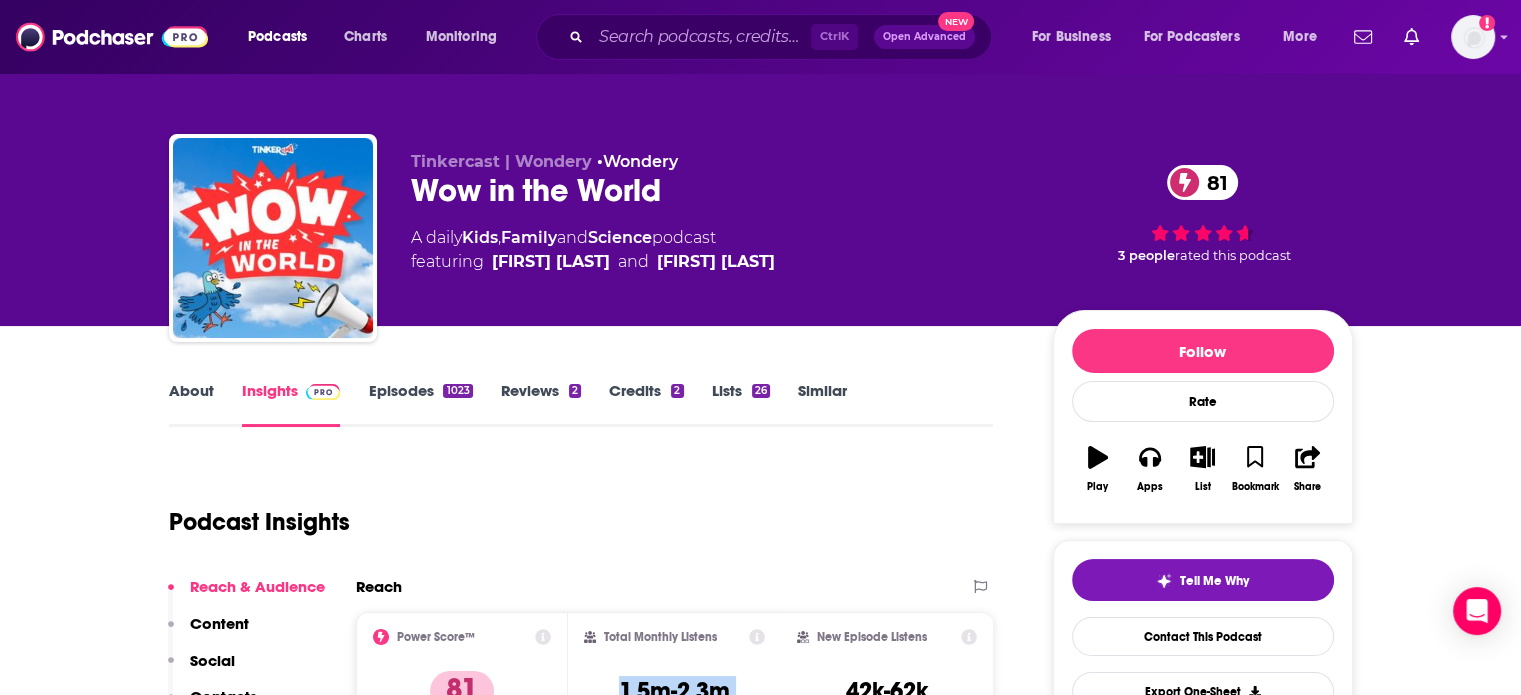 click on "[FULL NAME] [NUMBER]" at bounding box center [716, 190] 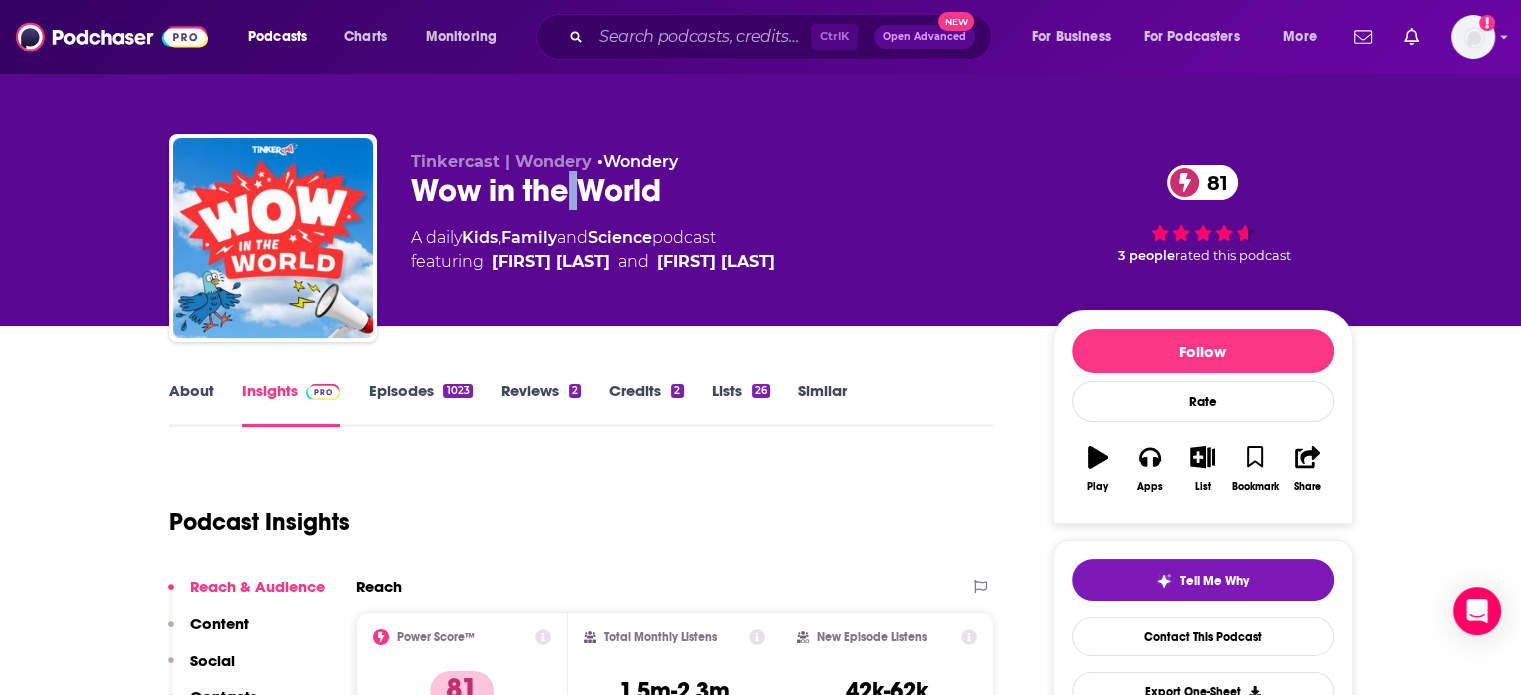 click on "[FULL NAME] [NUMBER]" at bounding box center [716, 190] 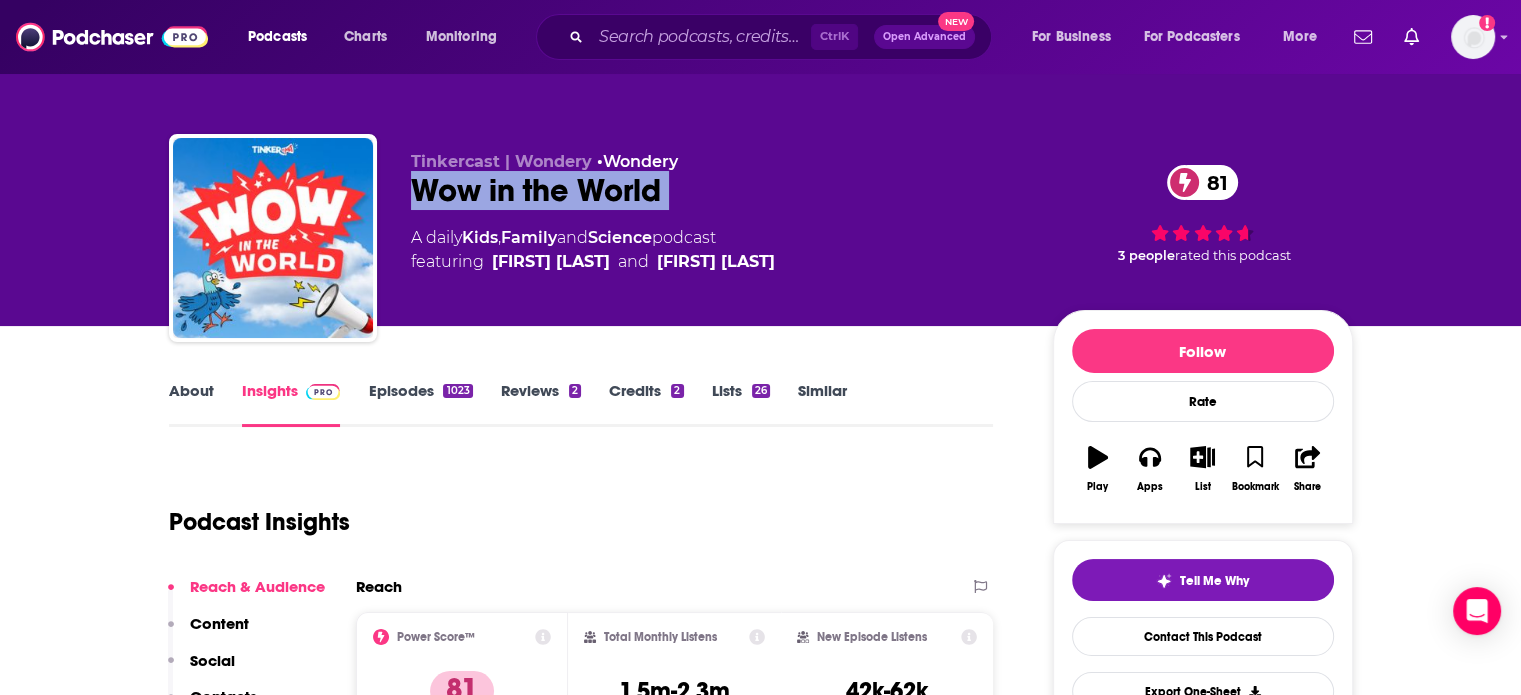 click on "[FULL NAME] [NUMBER]" at bounding box center [716, 190] 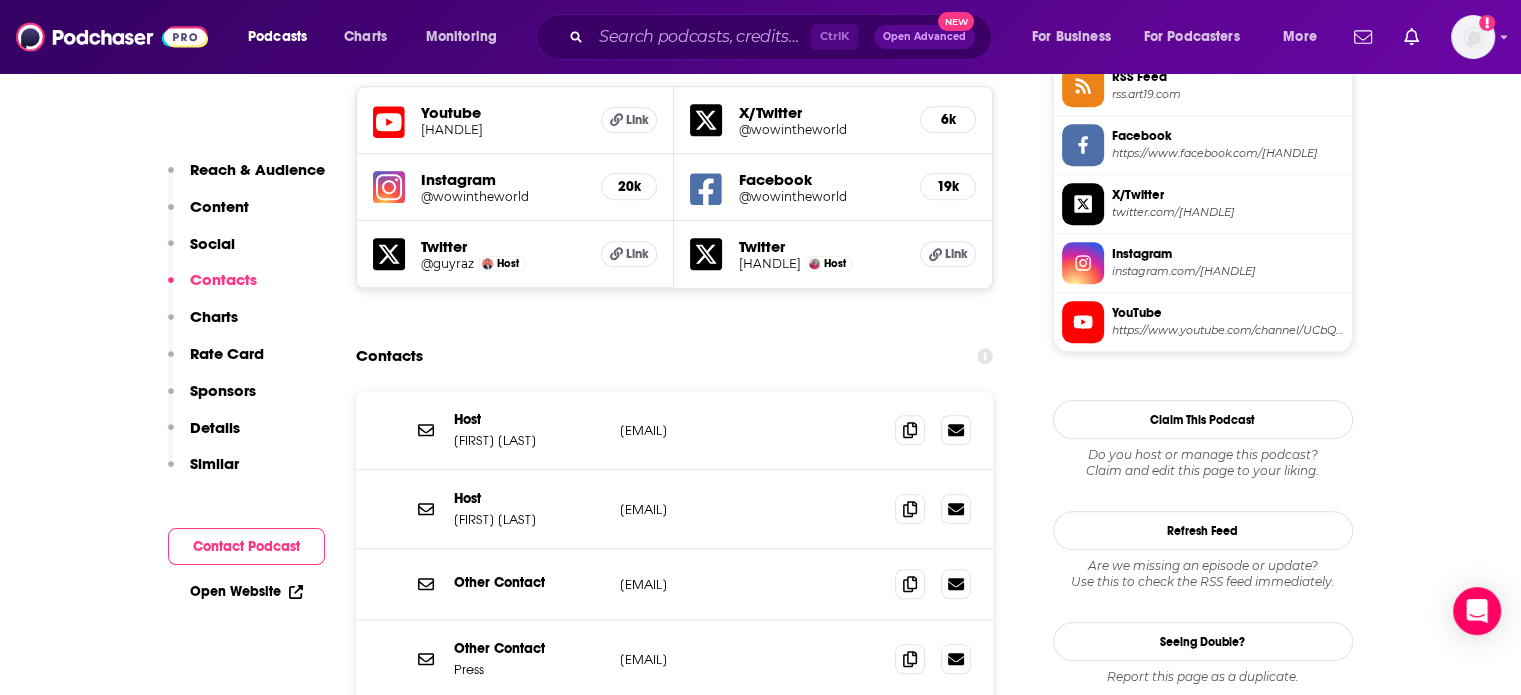 scroll, scrollTop: 1900, scrollLeft: 0, axis: vertical 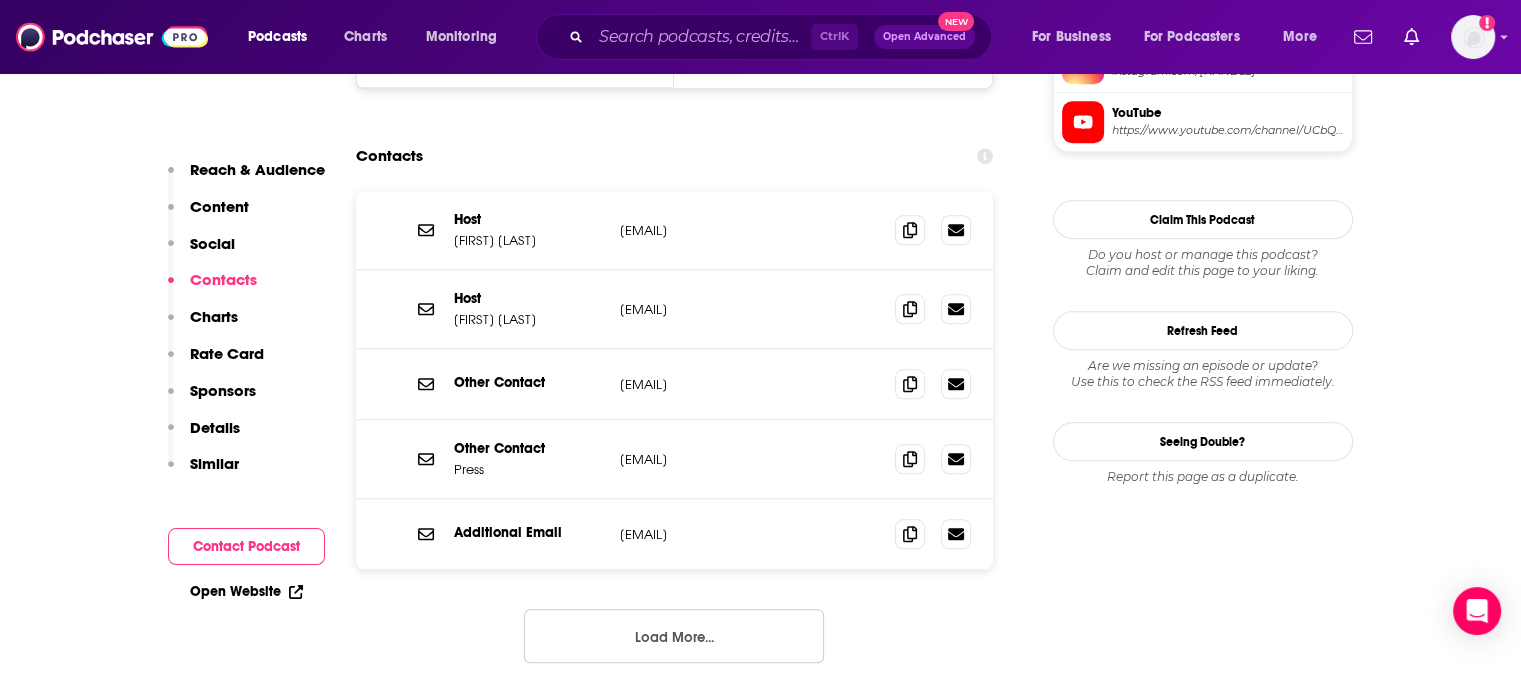 click on "Additional Email [EMAIL] [EMAIL]" at bounding box center [675, 534] 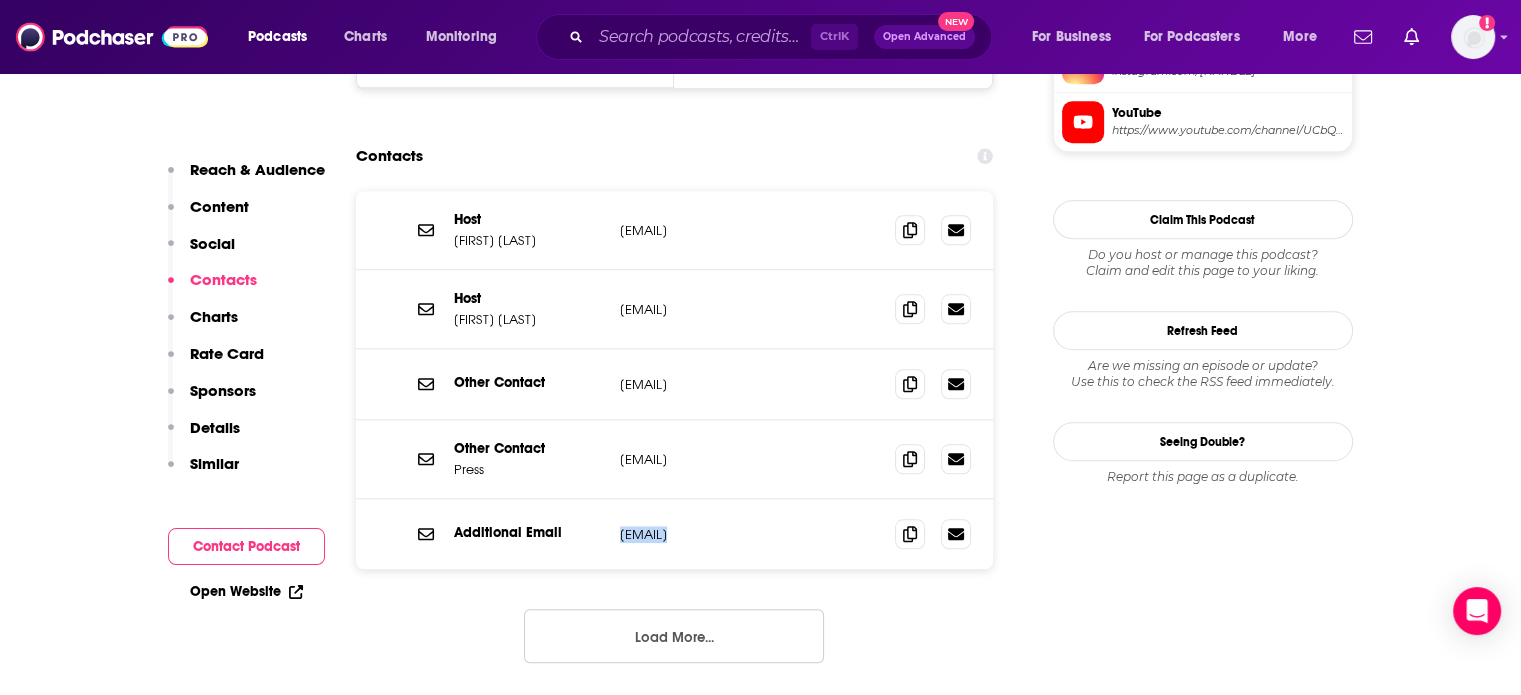 click on "Additional Email [EMAIL] [EMAIL]" at bounding box center [675, 534] 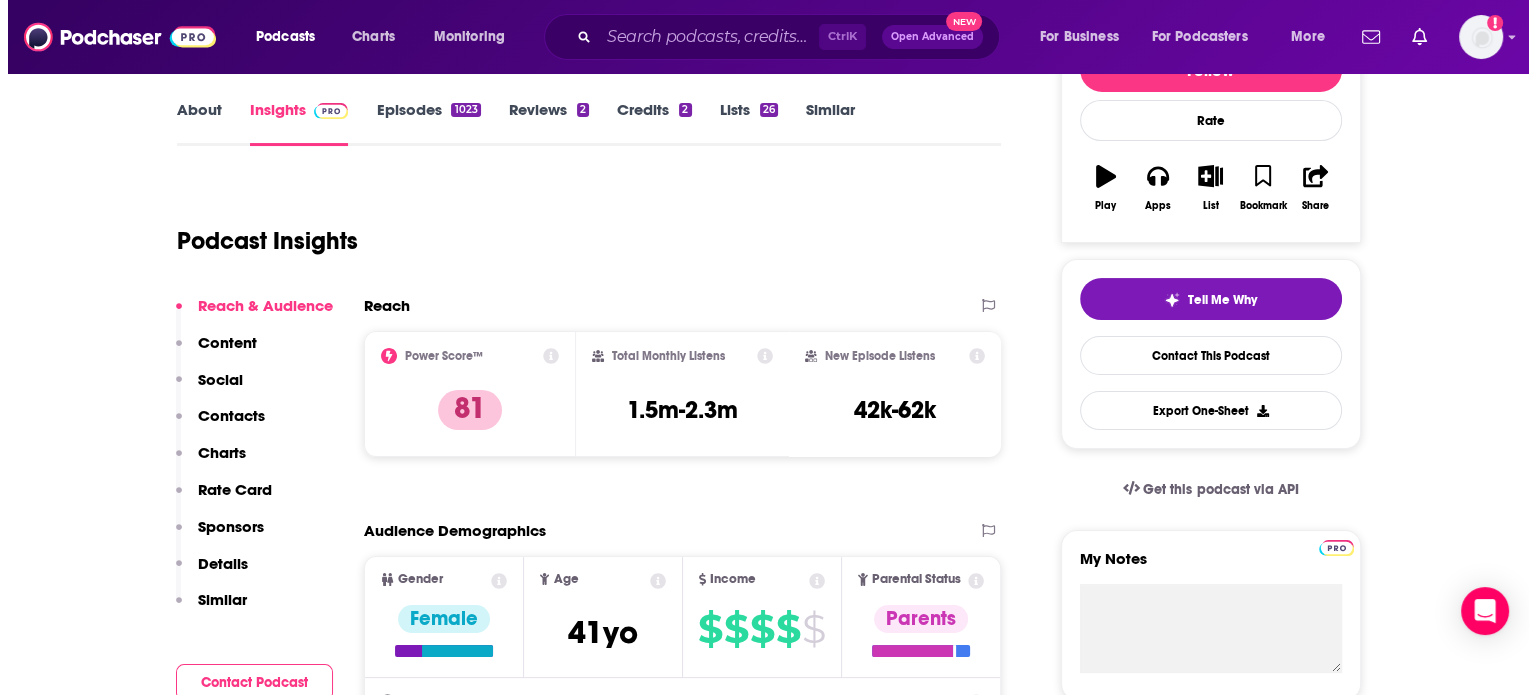 scroll, scrollTop: 0, scrollLeft: 0, axis: both 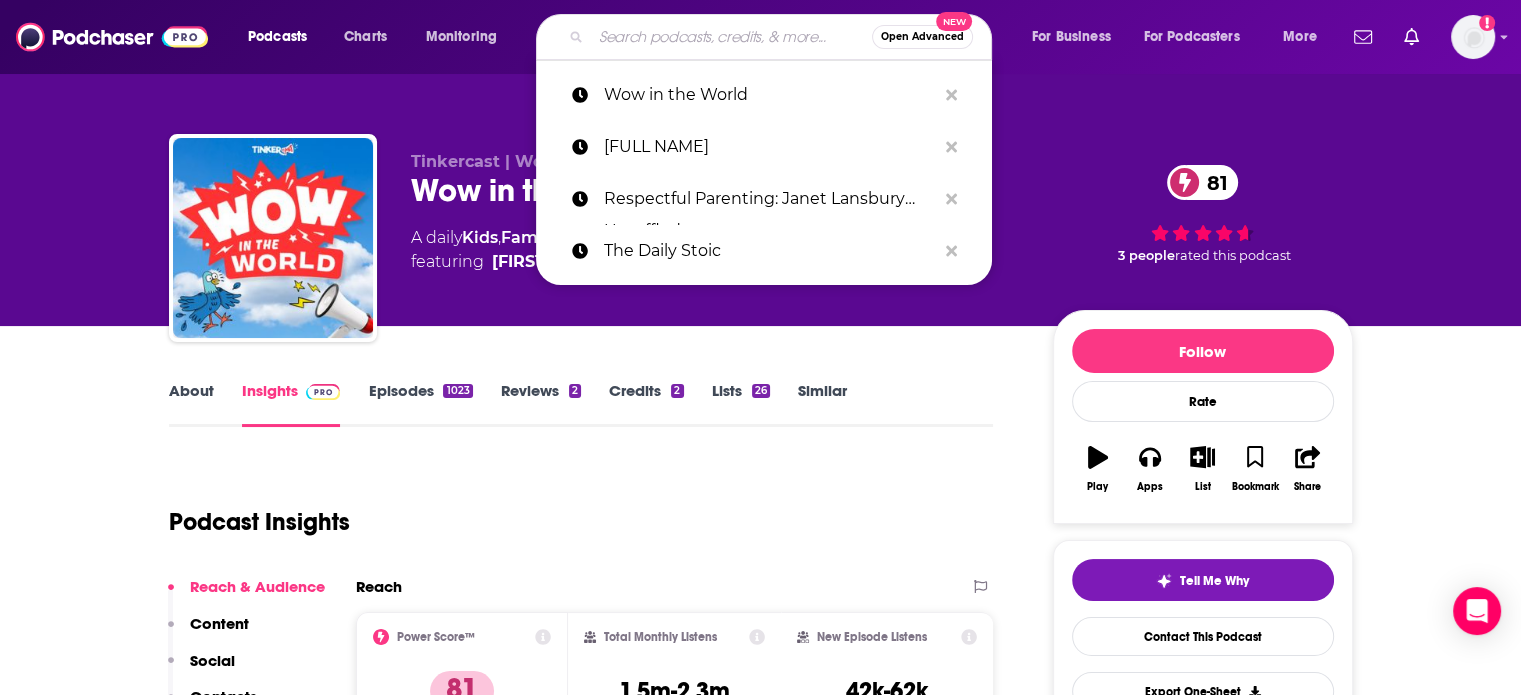click at bounding box center [731, 37] 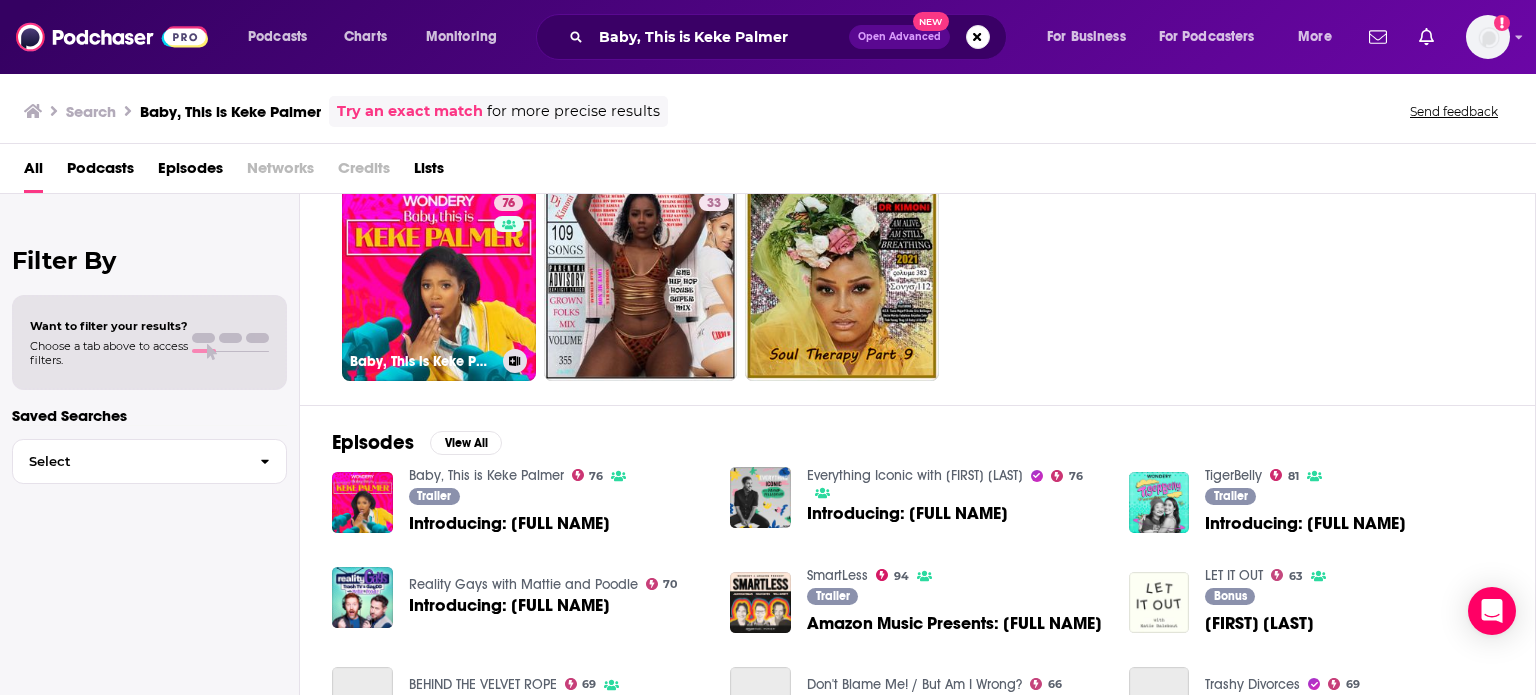 scroll, scrollTop: 100, scrollLeft: 0, axis: vertical 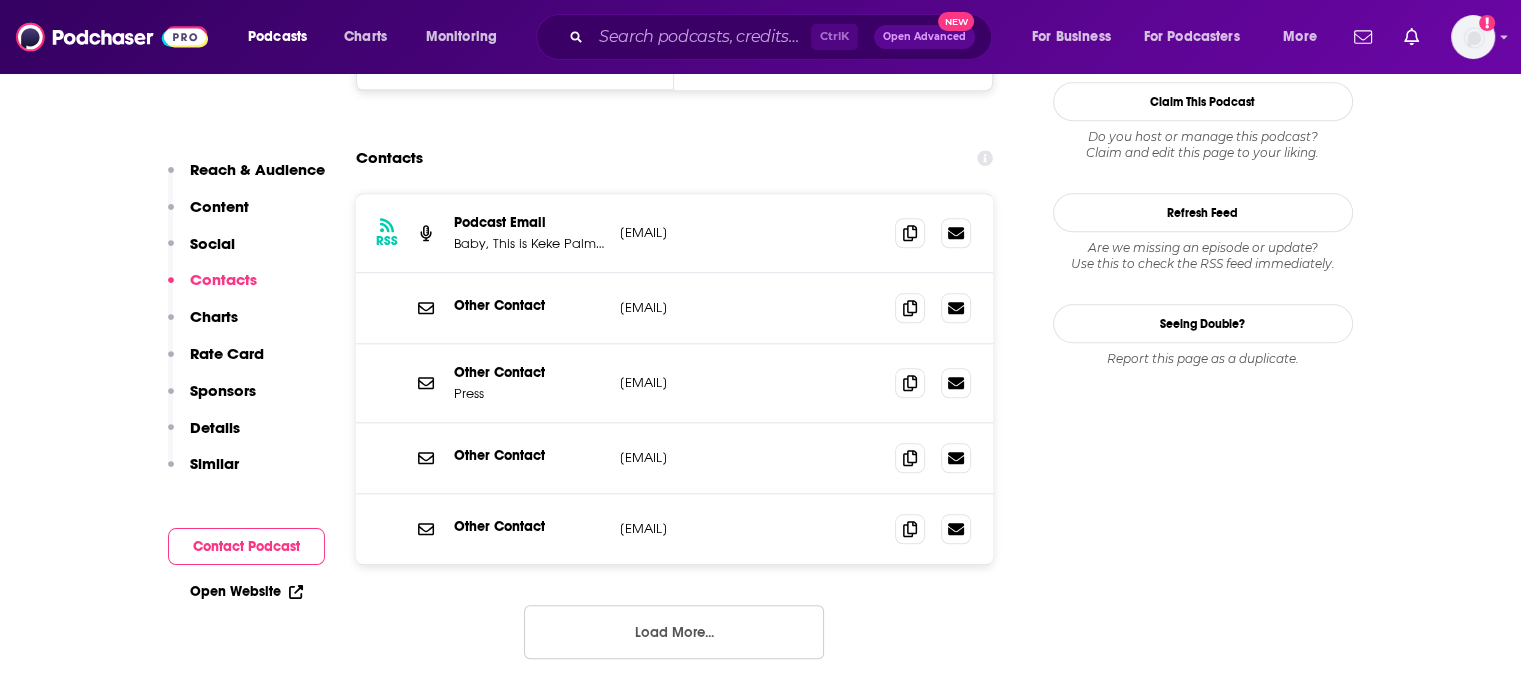 click on "RSS   Podcast Email Baby, This is Keke Palmer Podcast Email [EMAIL] [EMAIL]" at bounding box center (675, 233) 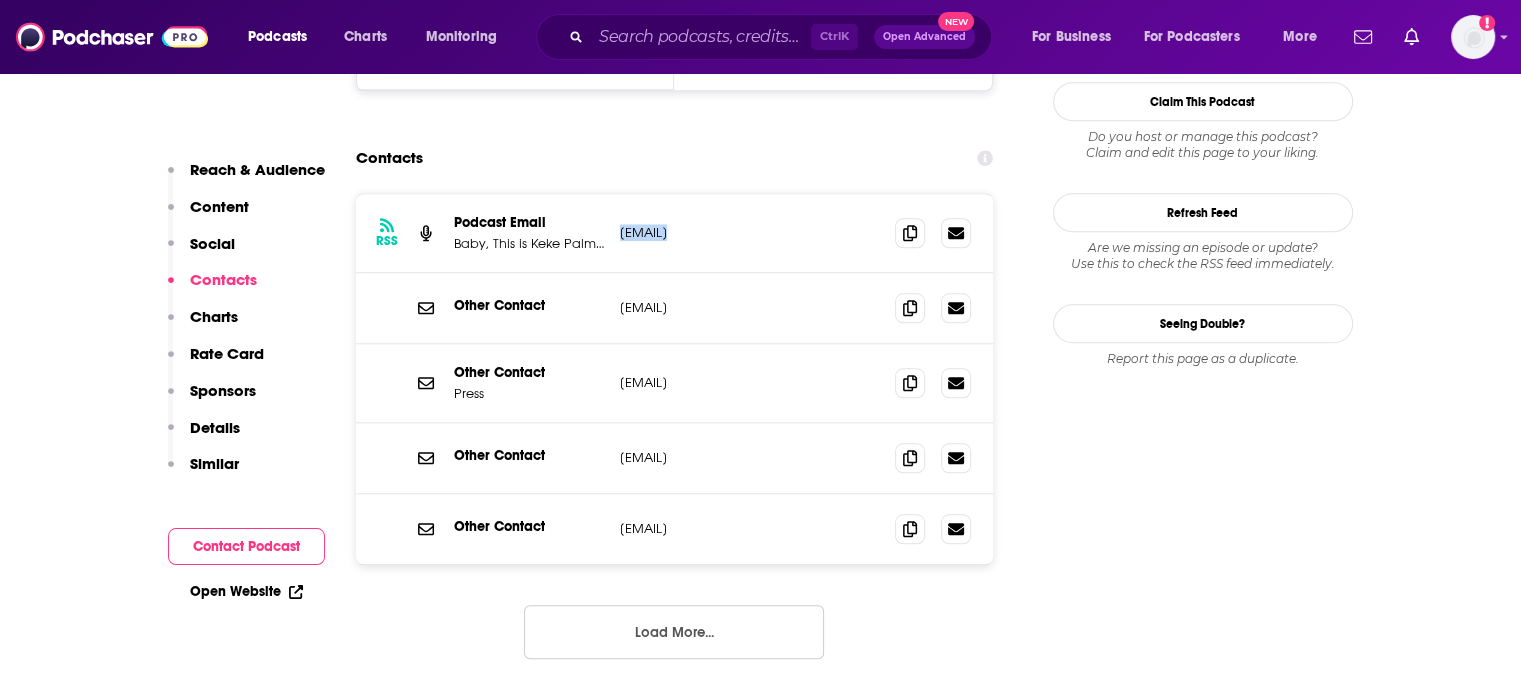 click on "RSS   Podcast Email Baby, This is Keke Palmer Podcast Email babythisiskekepalmer@amazon.com babythisiskekepalmer@amazon.com" at bounding box center (675, 233) 